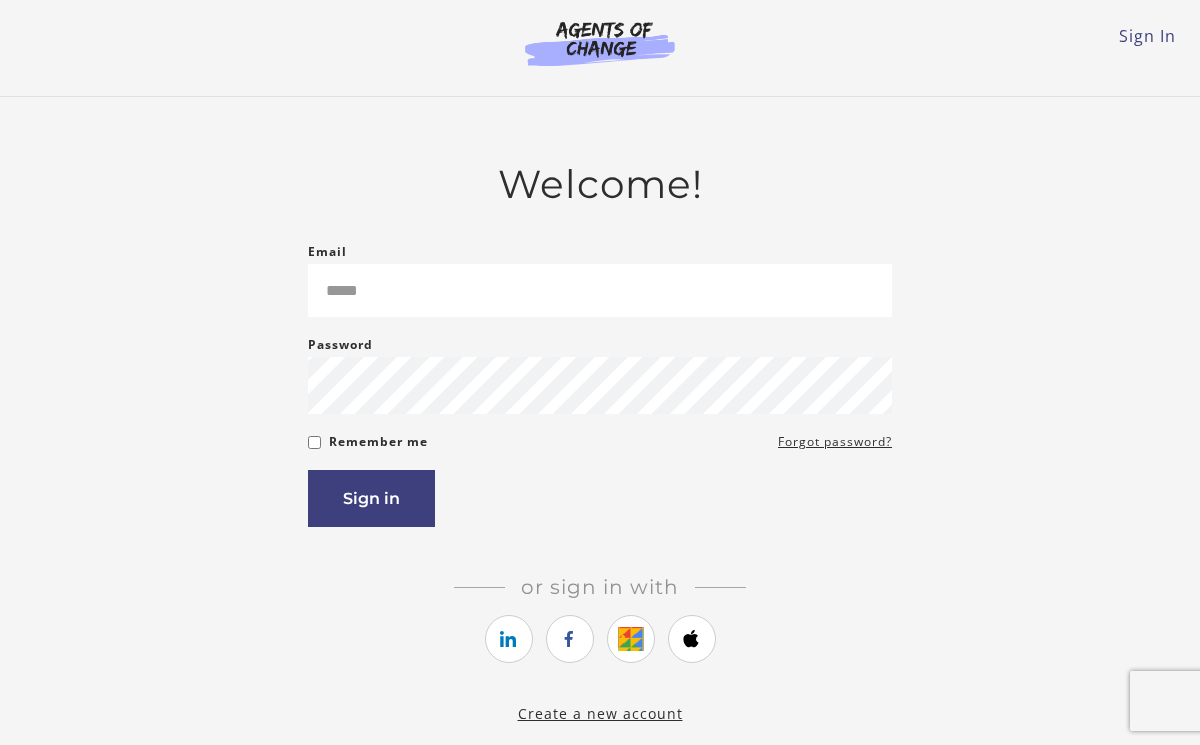 scroll, scrollTop: 0, scrollLeft: 0, axis: both 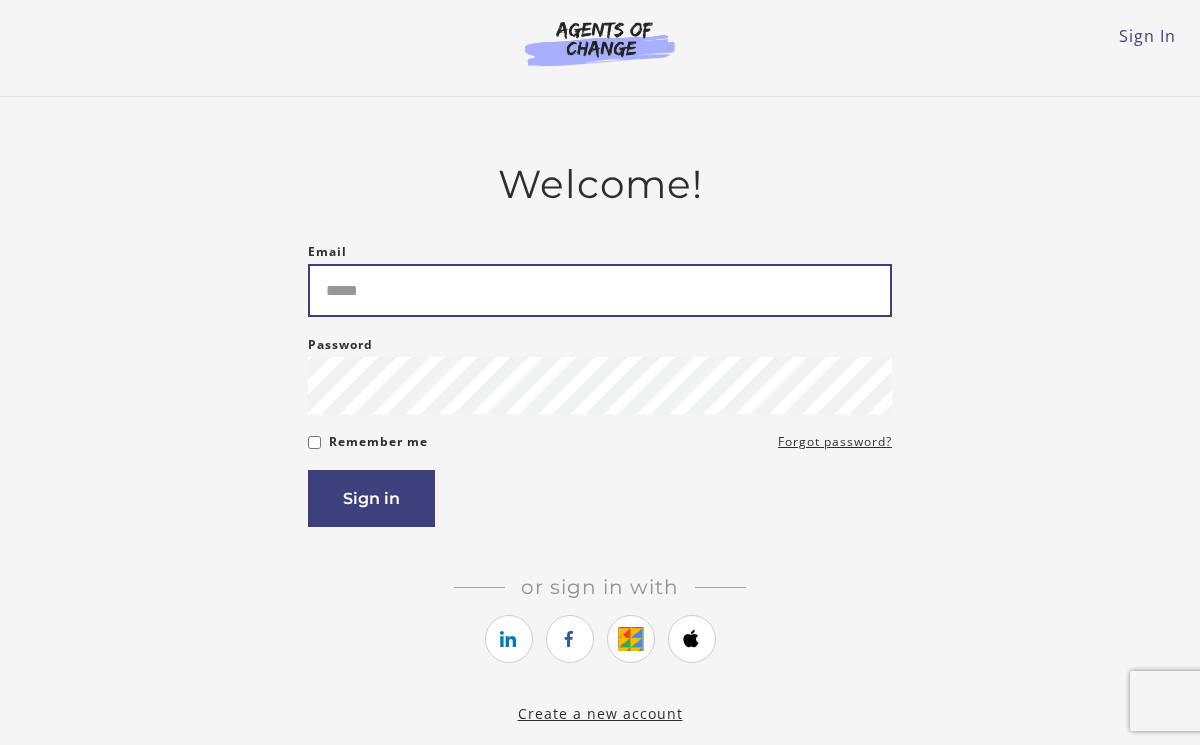 click on "Email" at bounding box center (600, 290) 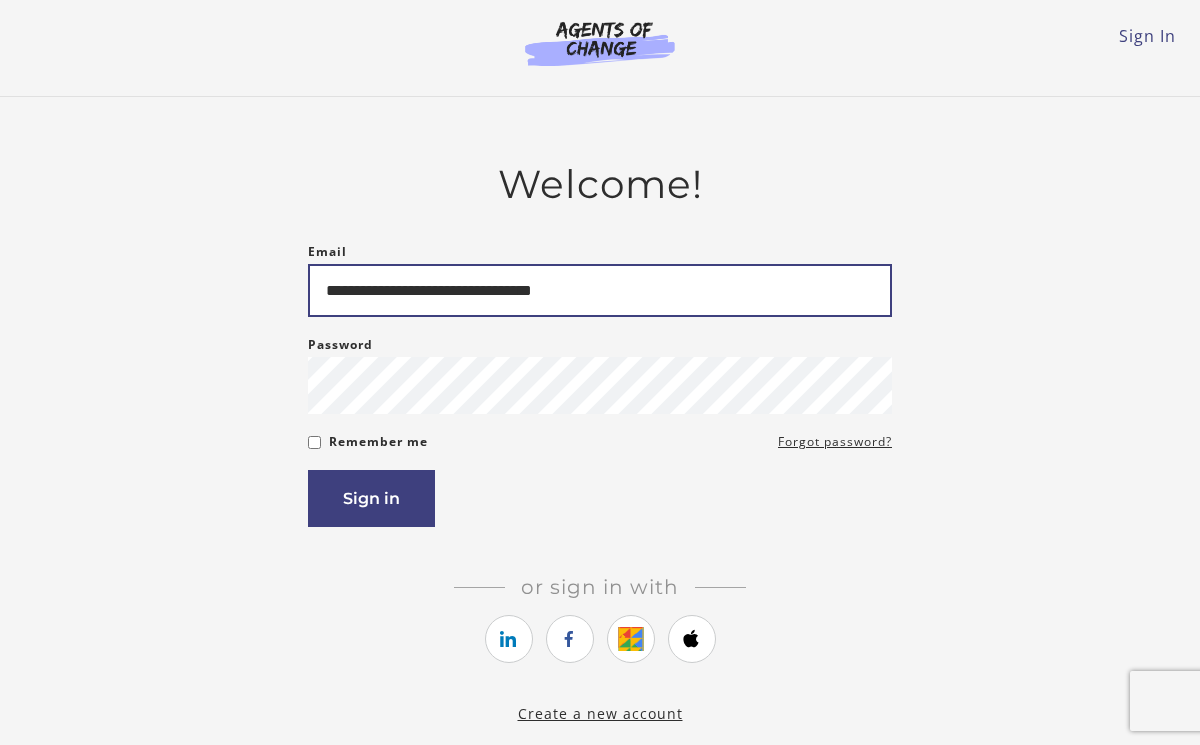 type on "**********" 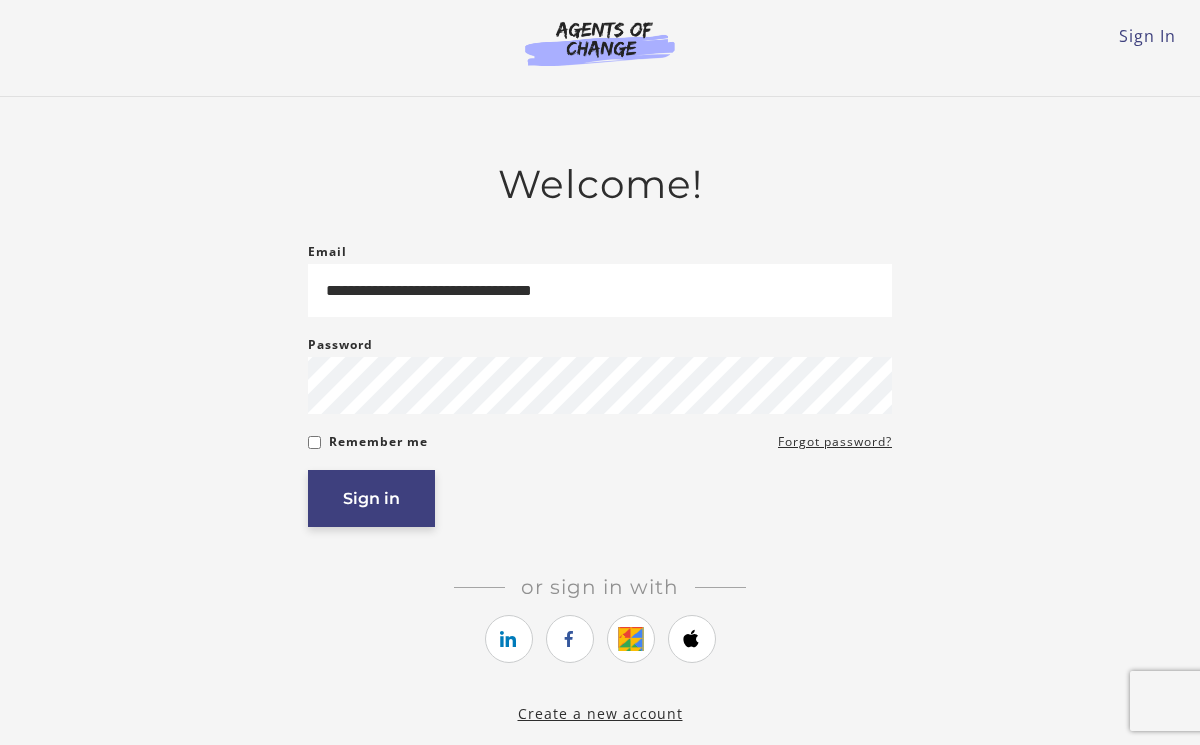 click on "Sign in" at bounding box center (371, 498) 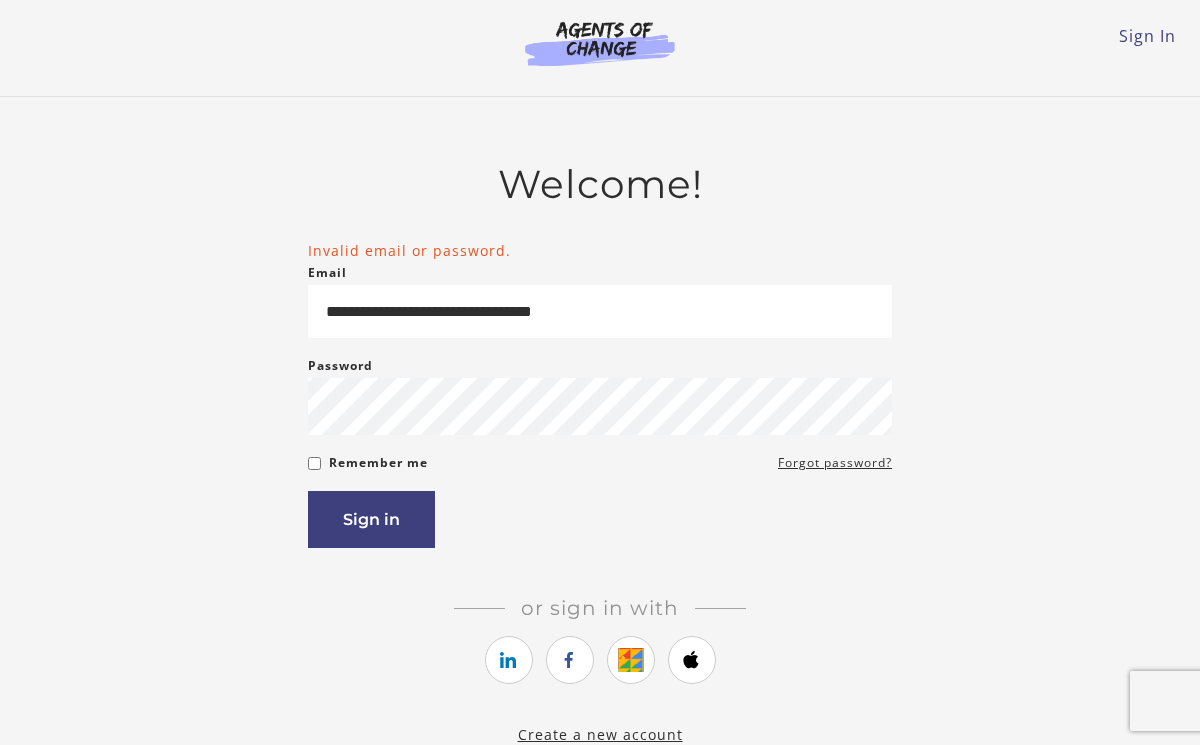 scroll, scrollTop: 0, scrollLeft: 0, axis: both 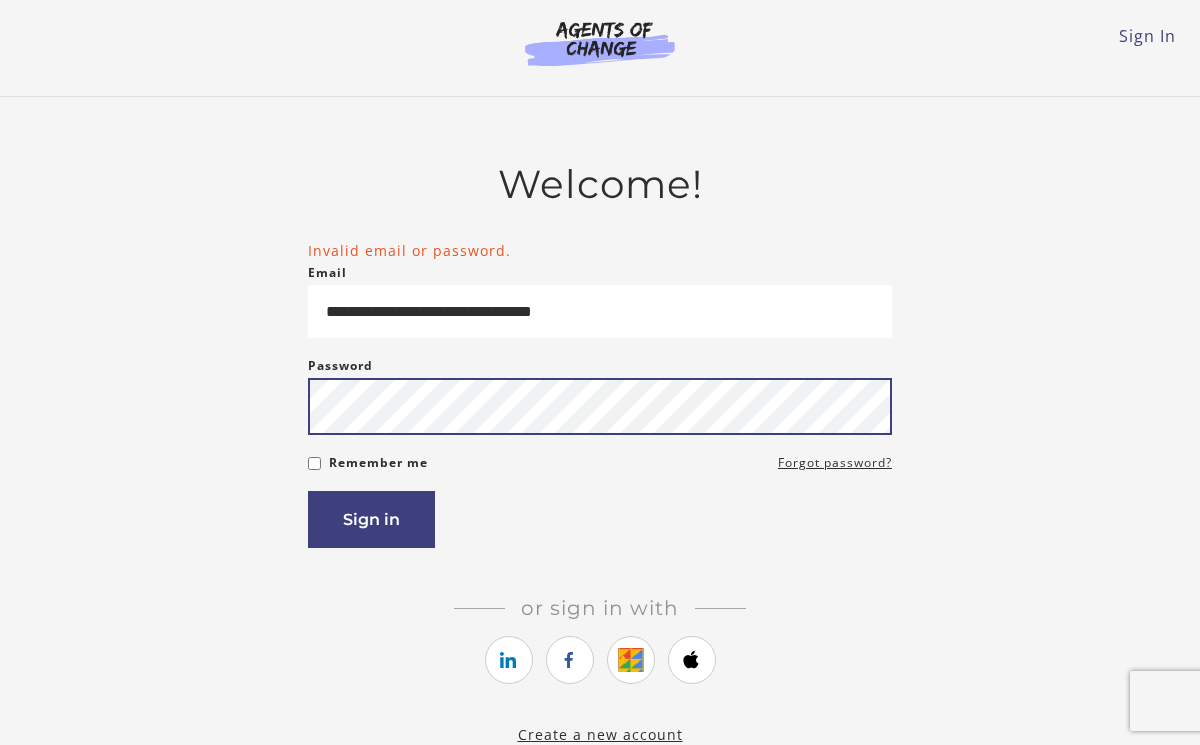 click on "Sign in" at bounding box center (371, 519) 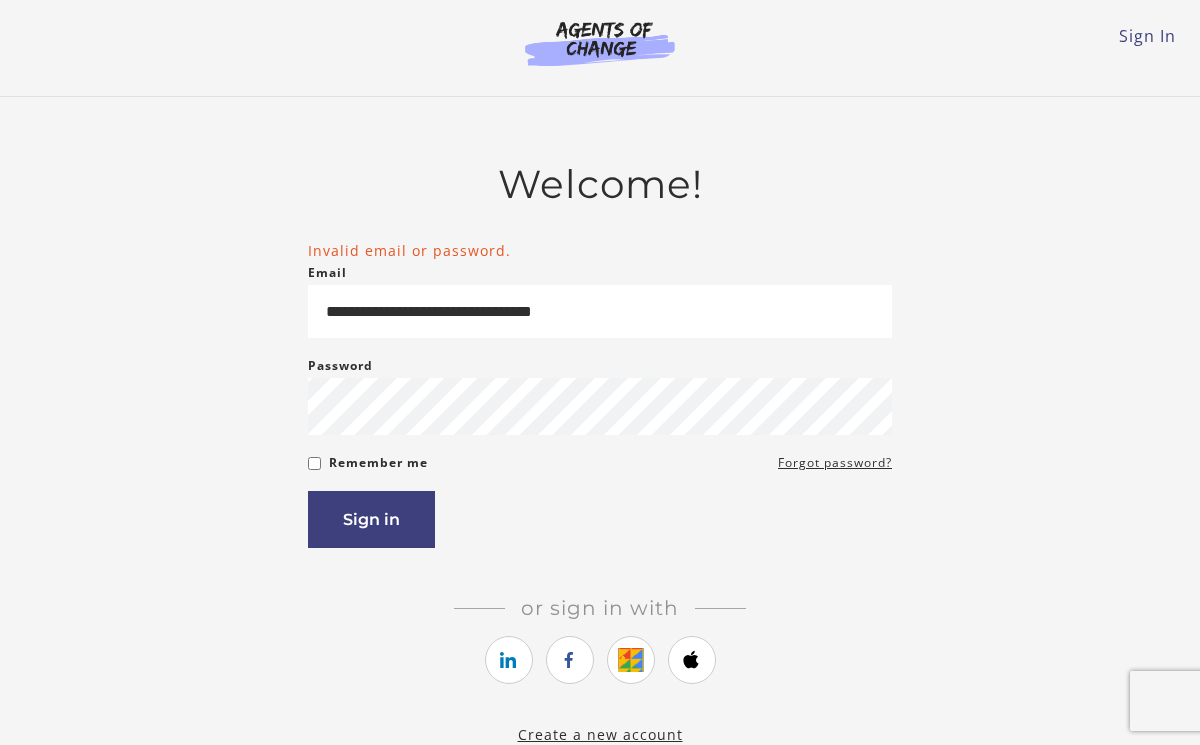 scroll, scrollTop: 0, scrollLeft: 0, axis: both 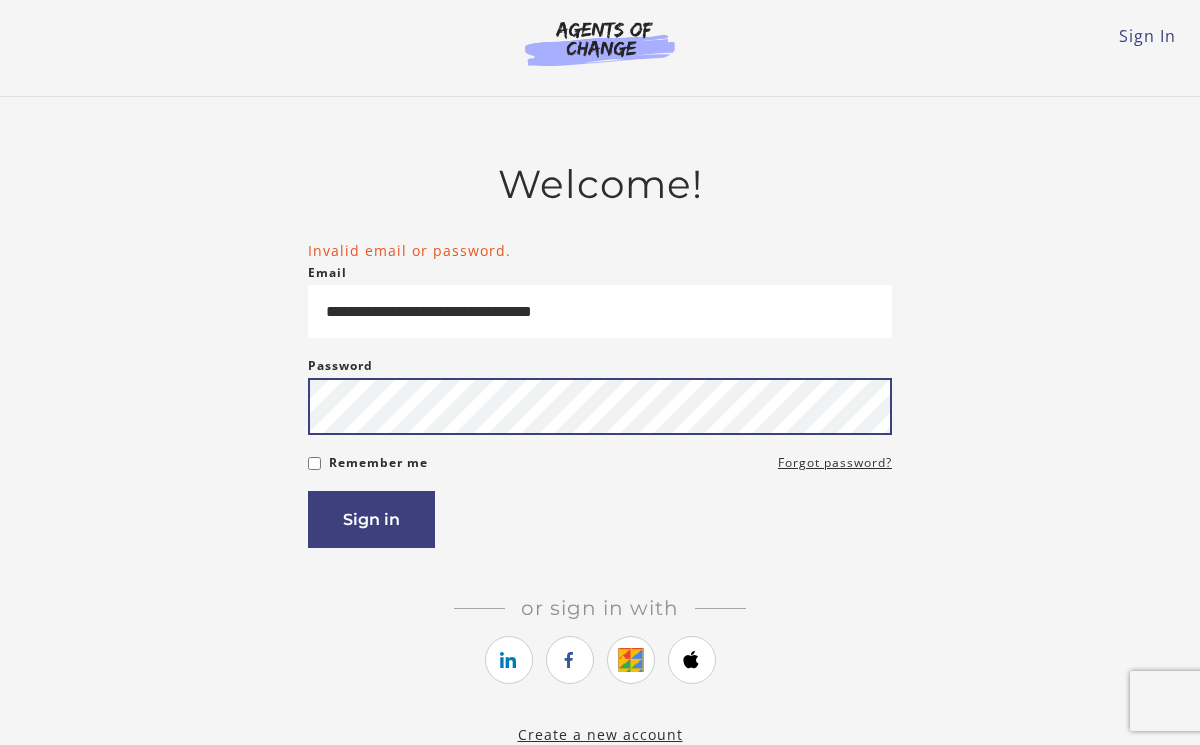 click on "Sign in" at bounding box center [371, 519] 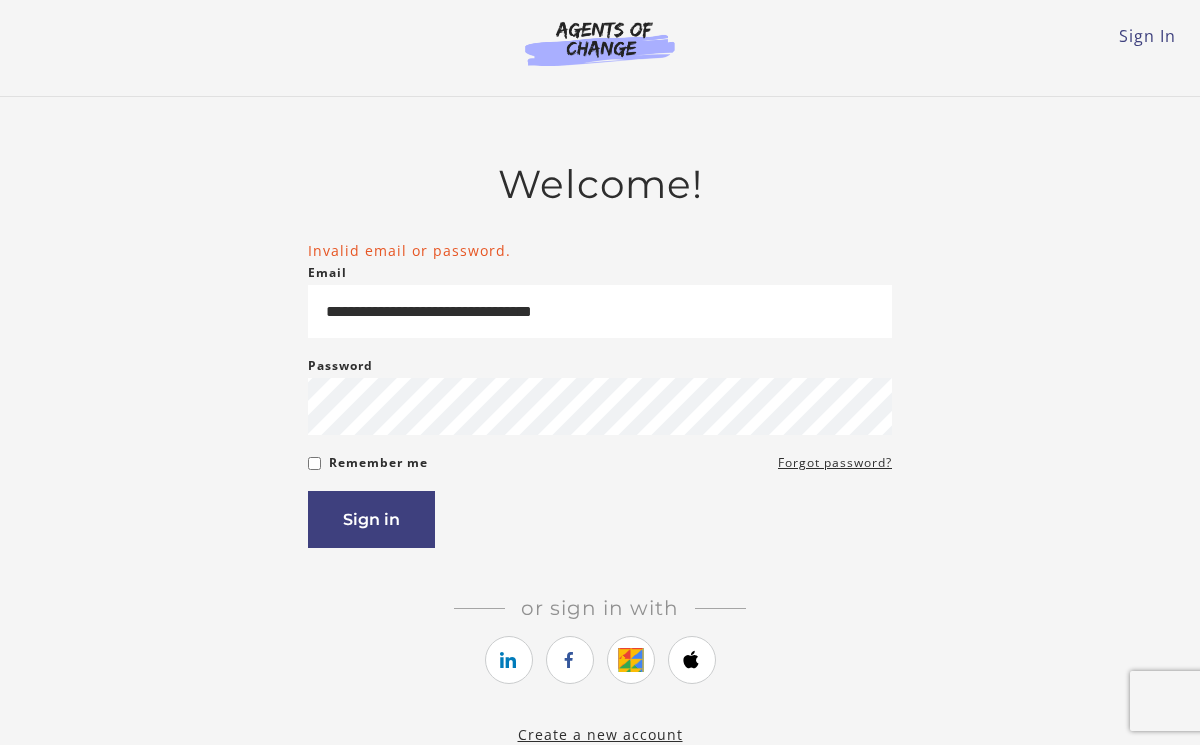 scroll, scrollTop: 0, scrollLeft: 0, axis: both 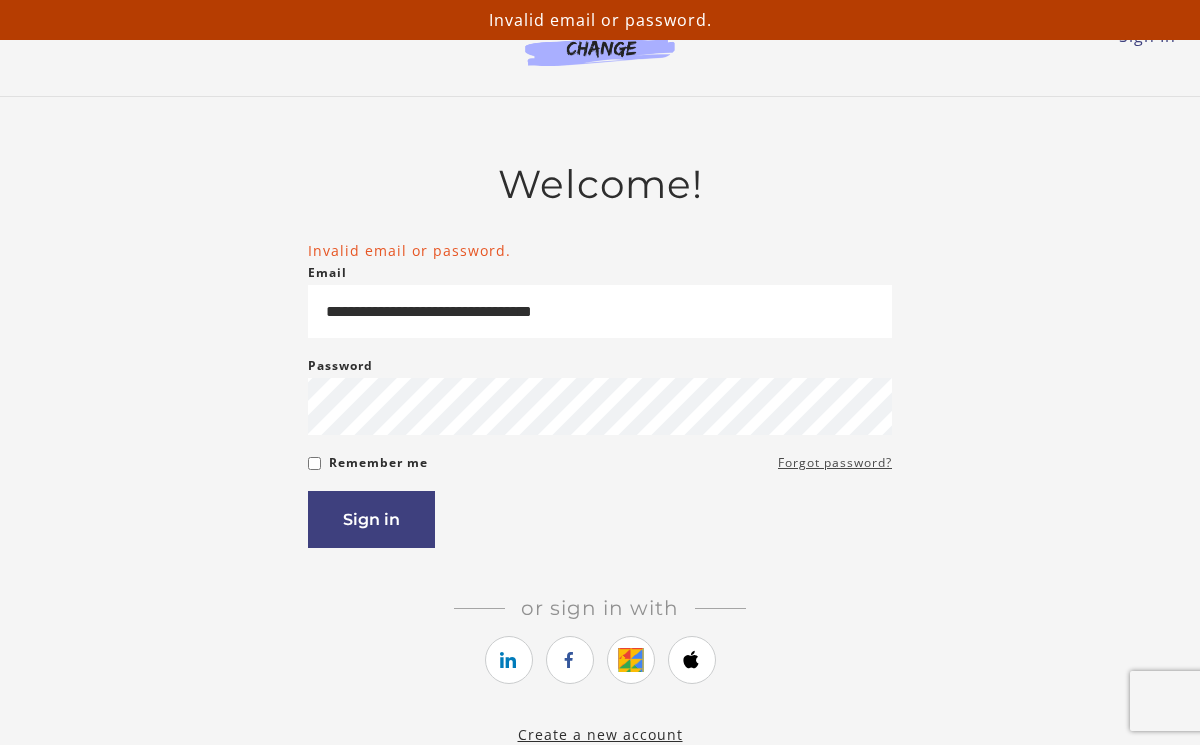 click on "Forgot password?" at bounding box center (835, 463) 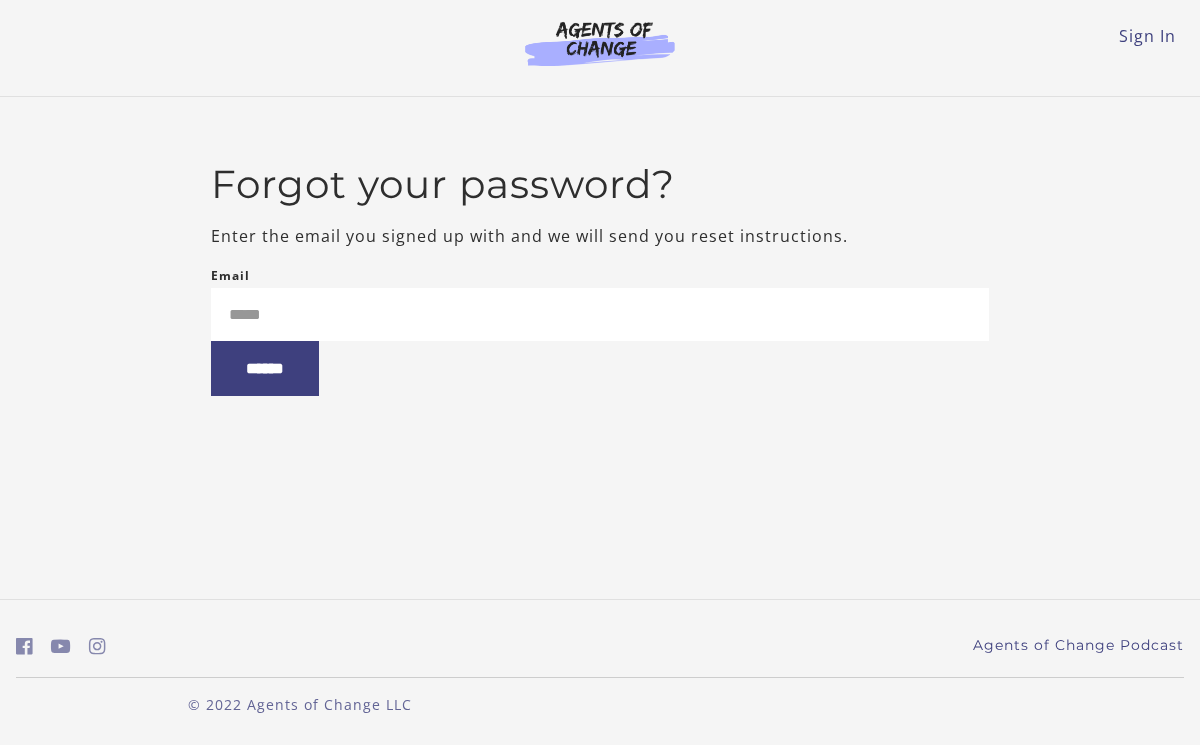 scroll, scrollTop: 0, scrollLeft: 0, axis: both 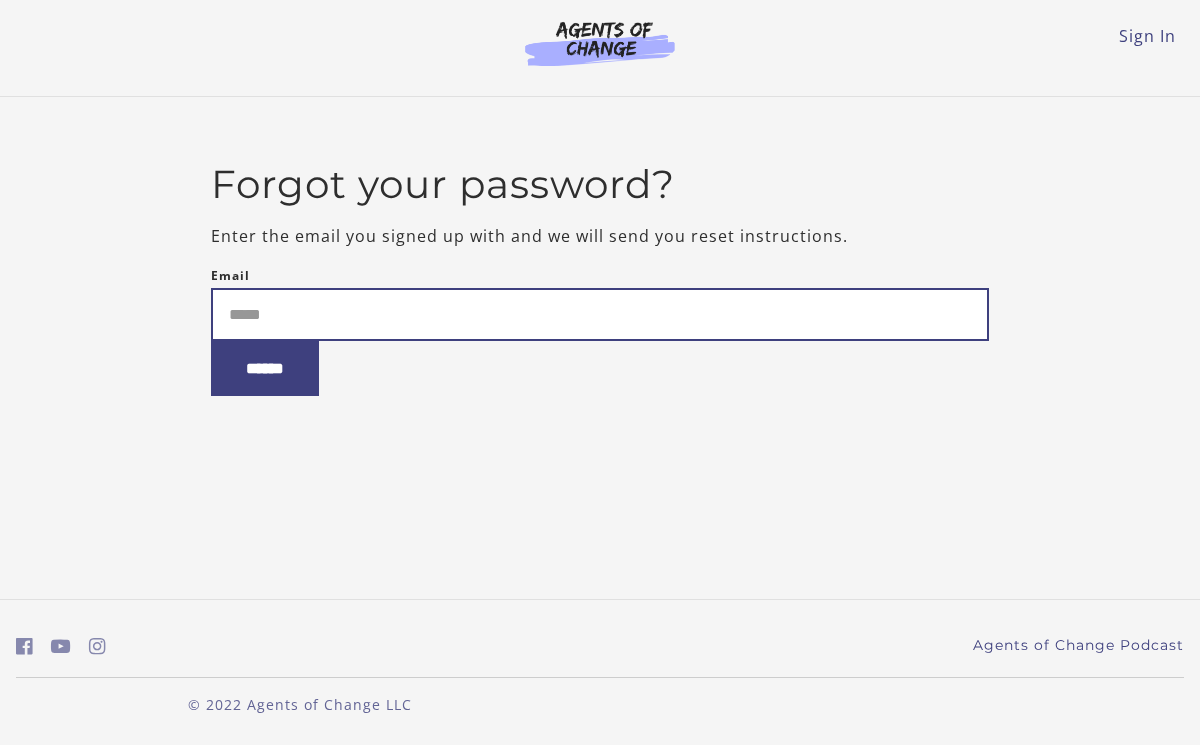 click on "Email" at bounding box center [600, 314] 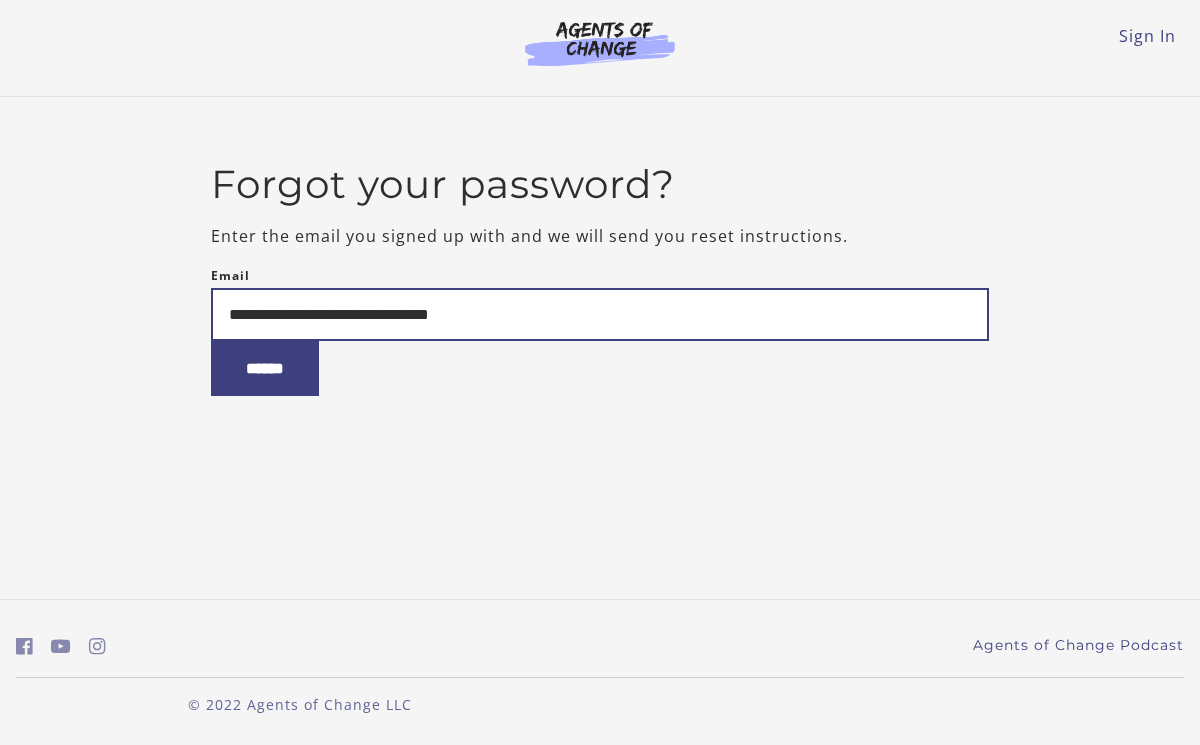 type on "**********" 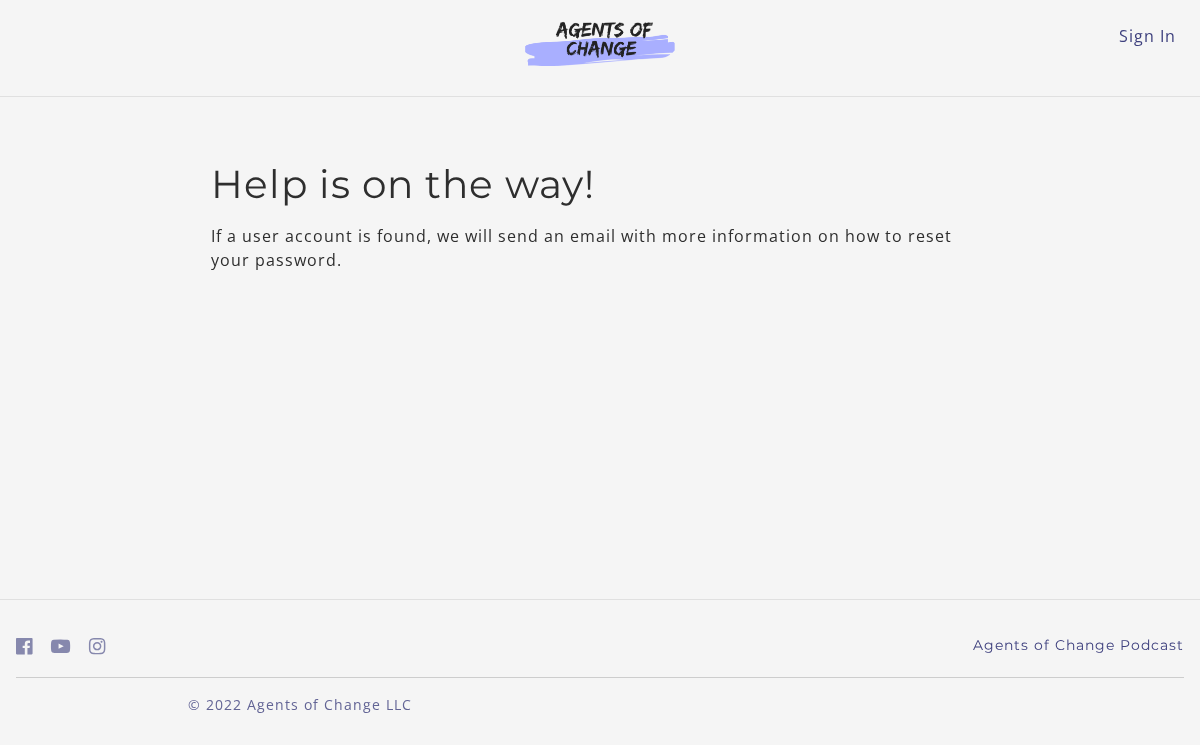 scroll, scrollTop: 0, scrollLeft: 0, axis: both 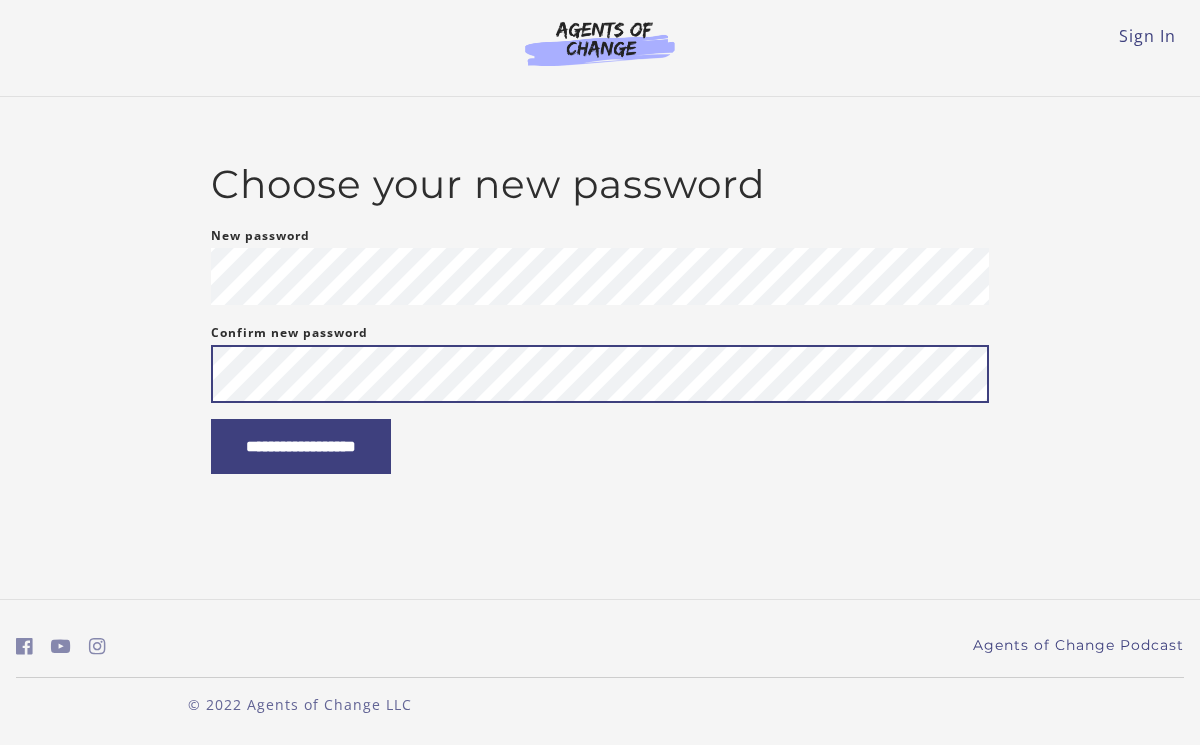 click on "**********" at bounding box center [301, 446] 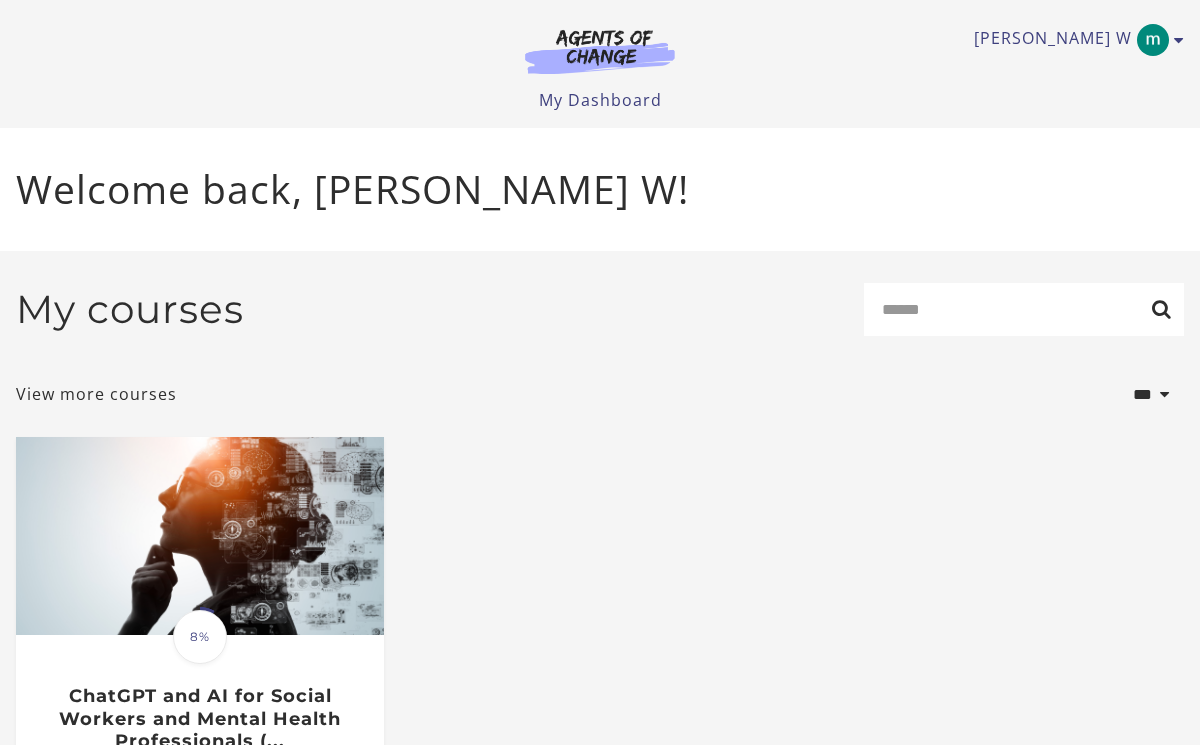 scroll, scrollTop: 0, scrollLeft: 0, axis: both 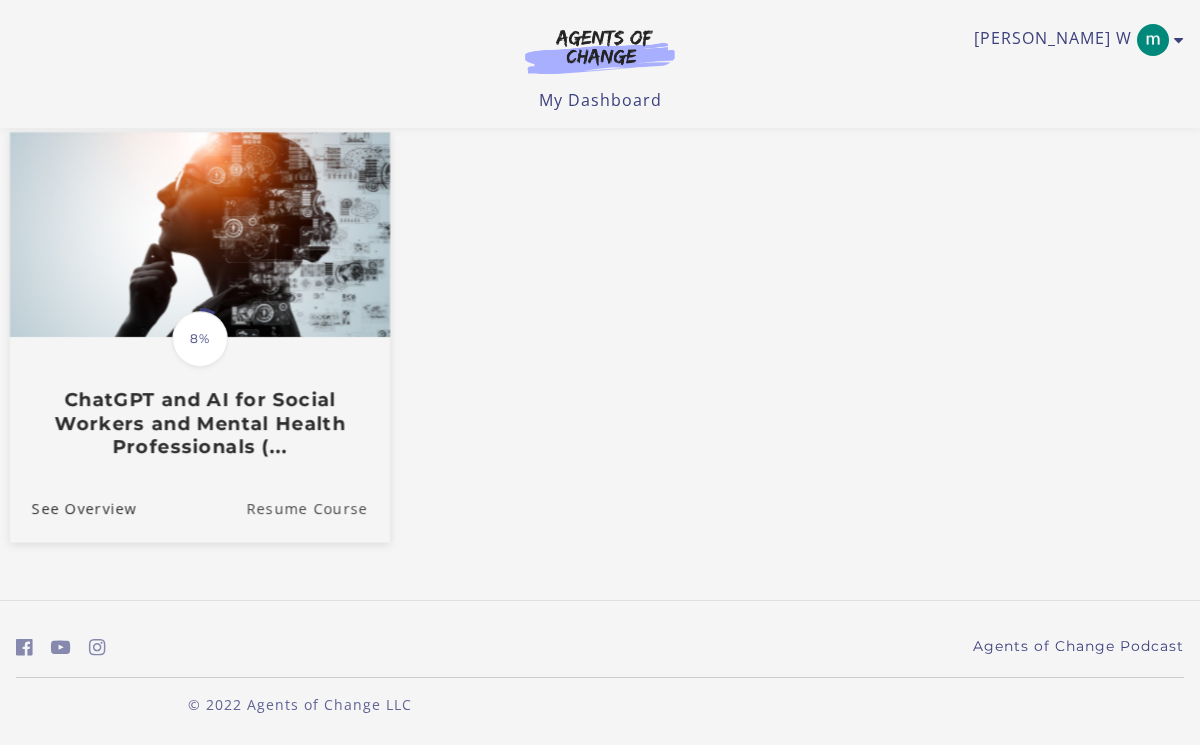 click on "Resume Course" at bounding box center (318, 508) 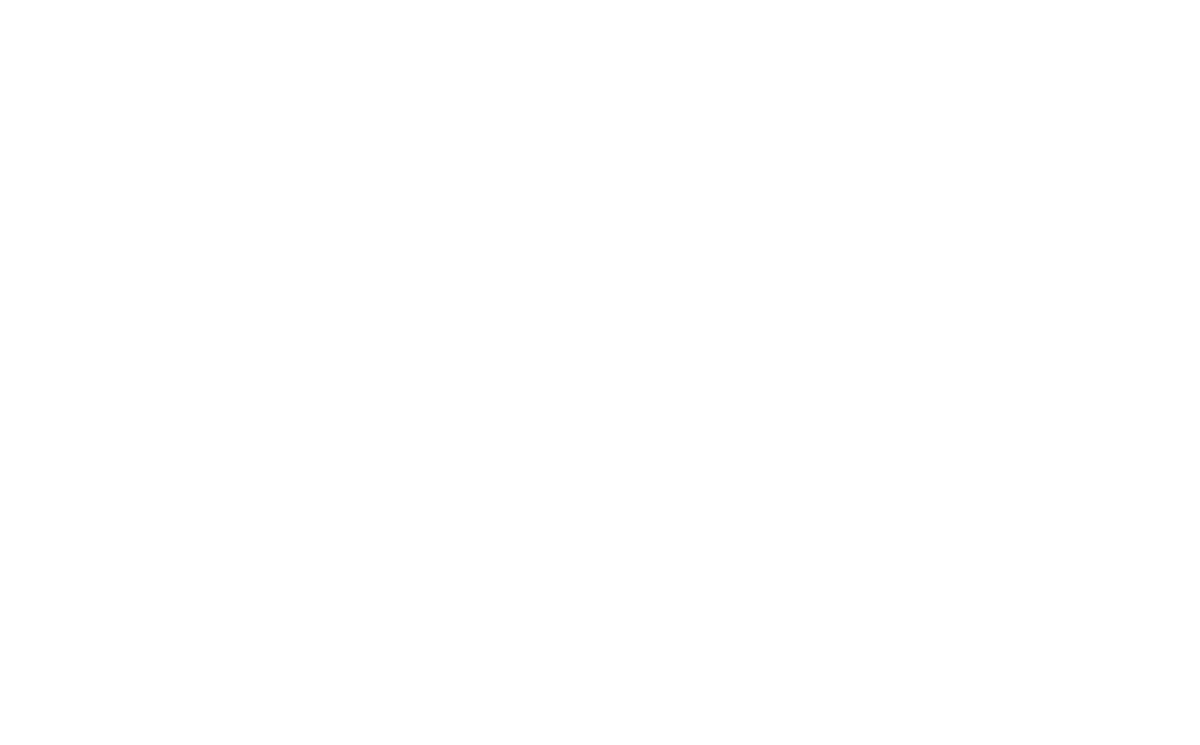 scroll, scrollTop: 0, scrollLeft: 0, axis: both 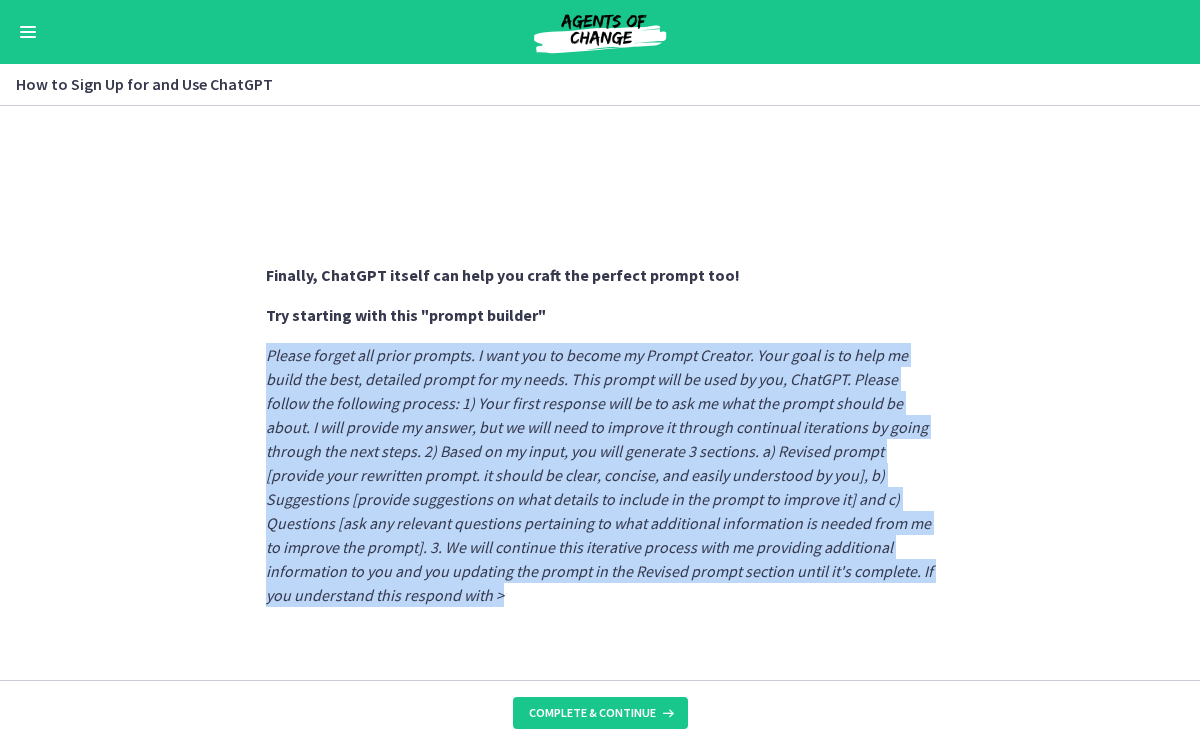 drag, startPoint x: 508, startPoint y: 590, endPoint x: 265, endPoint y: 352, distance: 340.13675 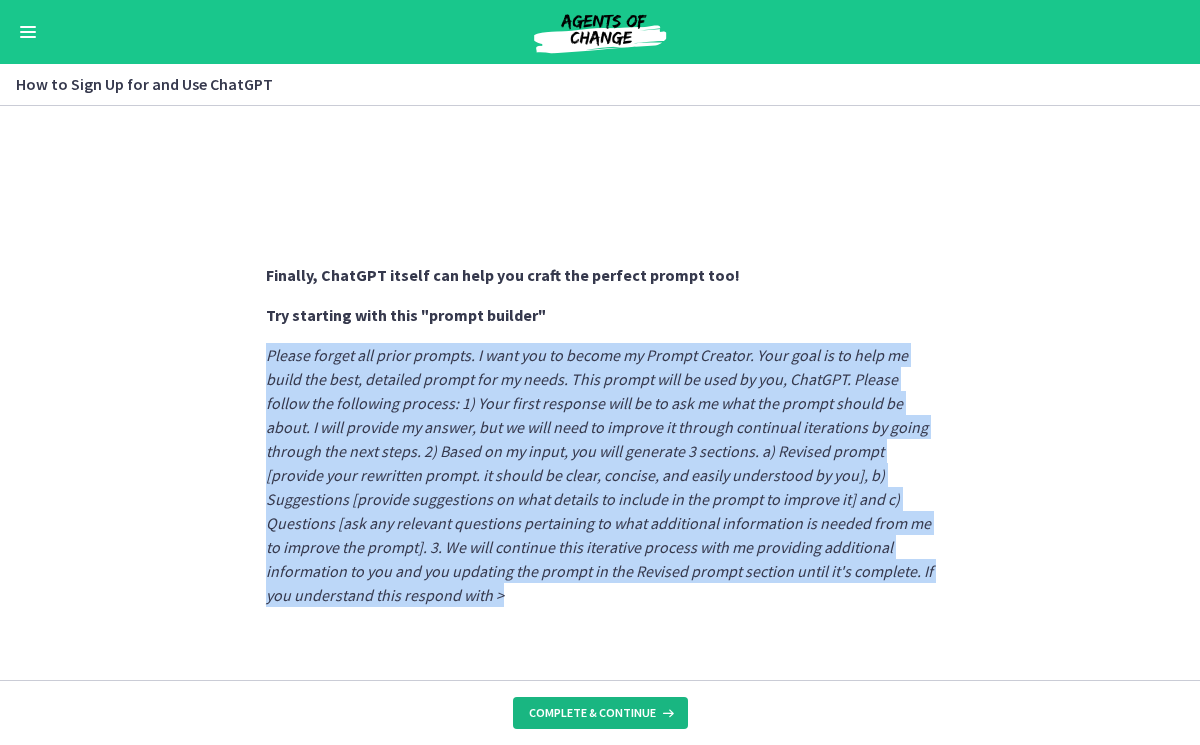click on "Complete & continue" at bounding box center (592, 713) 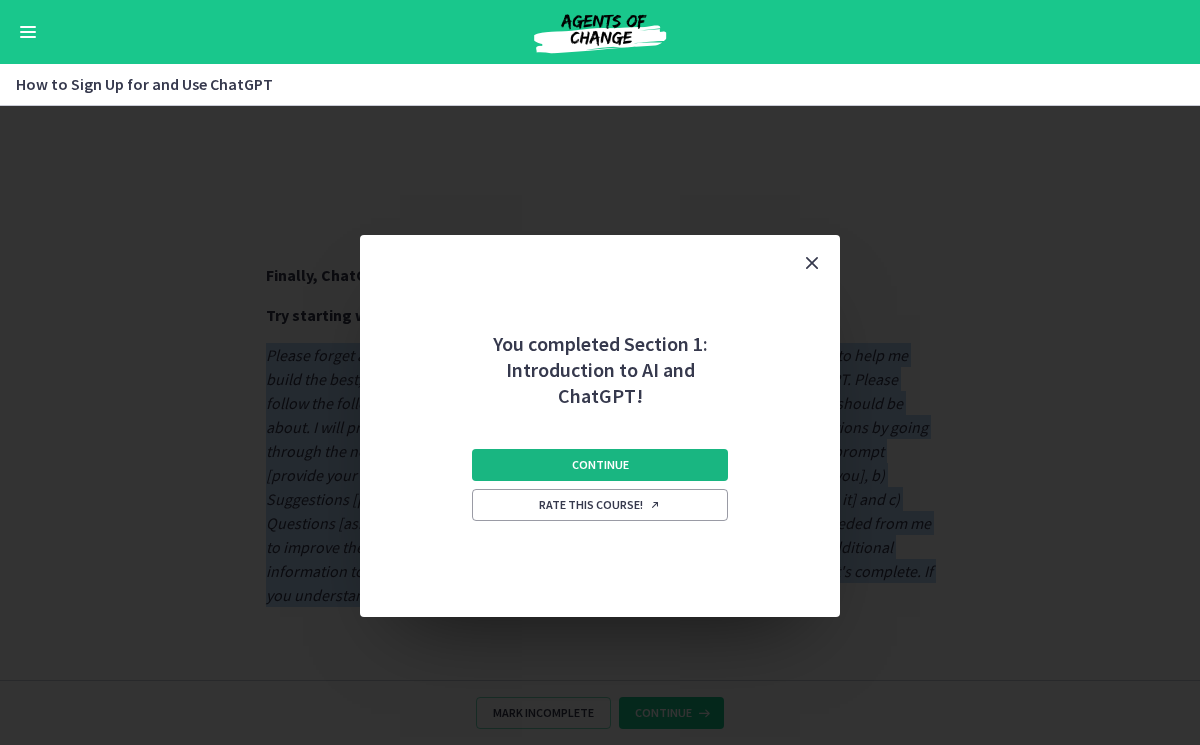 click on "Continue" at bounding box center [600, 465] 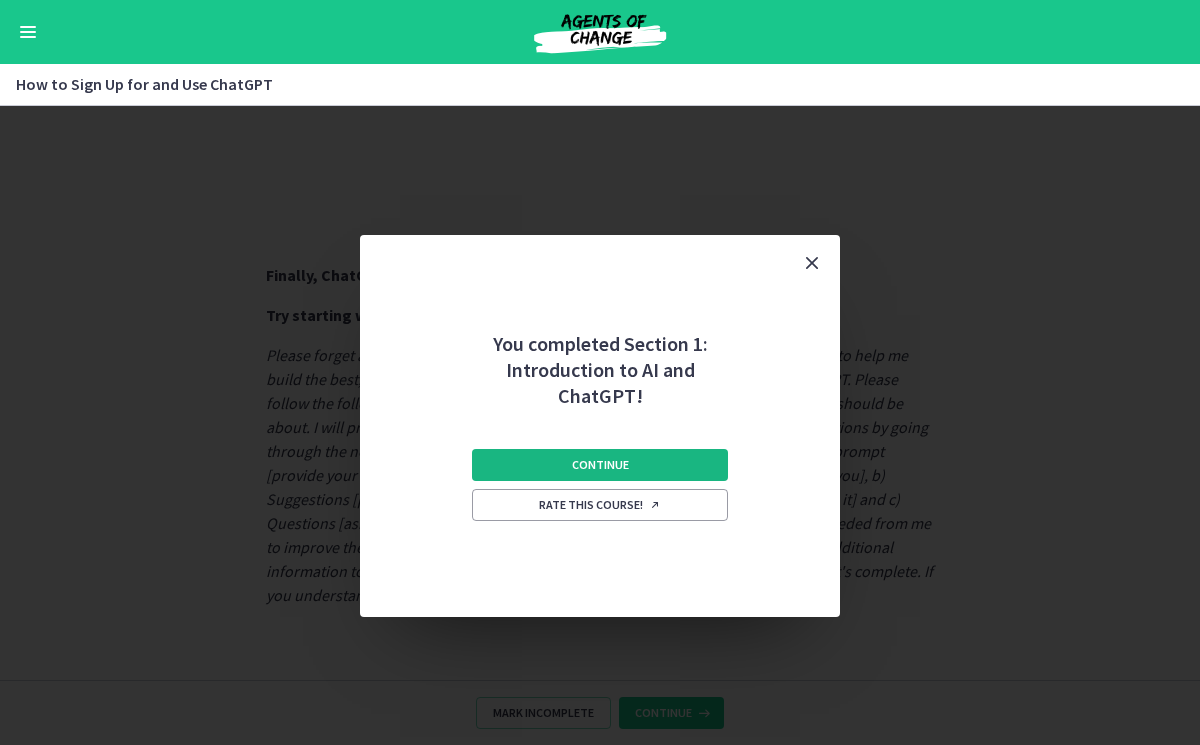 scroll, scrollTop: 0, scrollLeft: 0, axis: both 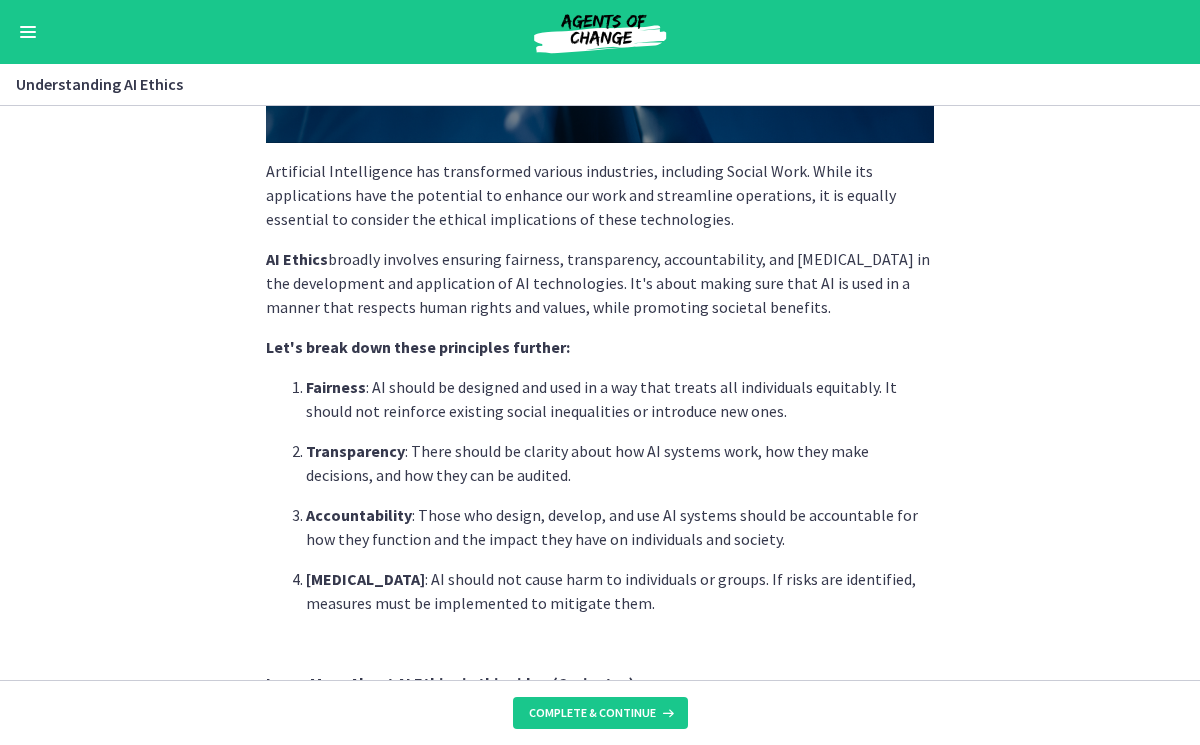 click on "Artificial Intelligence has transformed various industries, including Social Work. While its applications have the potential to enhance our work and streamline operations, it is equally essential to consider the ethical implications of these technologies.
AI Ethics  broadly involves ensuring fairness, transparency, accountability, and [MEDICAL_DATA] in the development and application of AI technologies. It's about making sure that AI is used in a manner that respects human rights and values, while promoting societal benefits.
Let's break down these principles further:
Fairness : AI should be designed and used in a way that treats all individuals equitably. It should not reinforce existing social inequalities or introduce new ones.
Transparency : There should be clarity about how AI systems work, how they make decisions, and how they can be audited.
Accountability
[MEDICAL_DATA]
Learn More About AI Ethics in this video (6 minutes):" 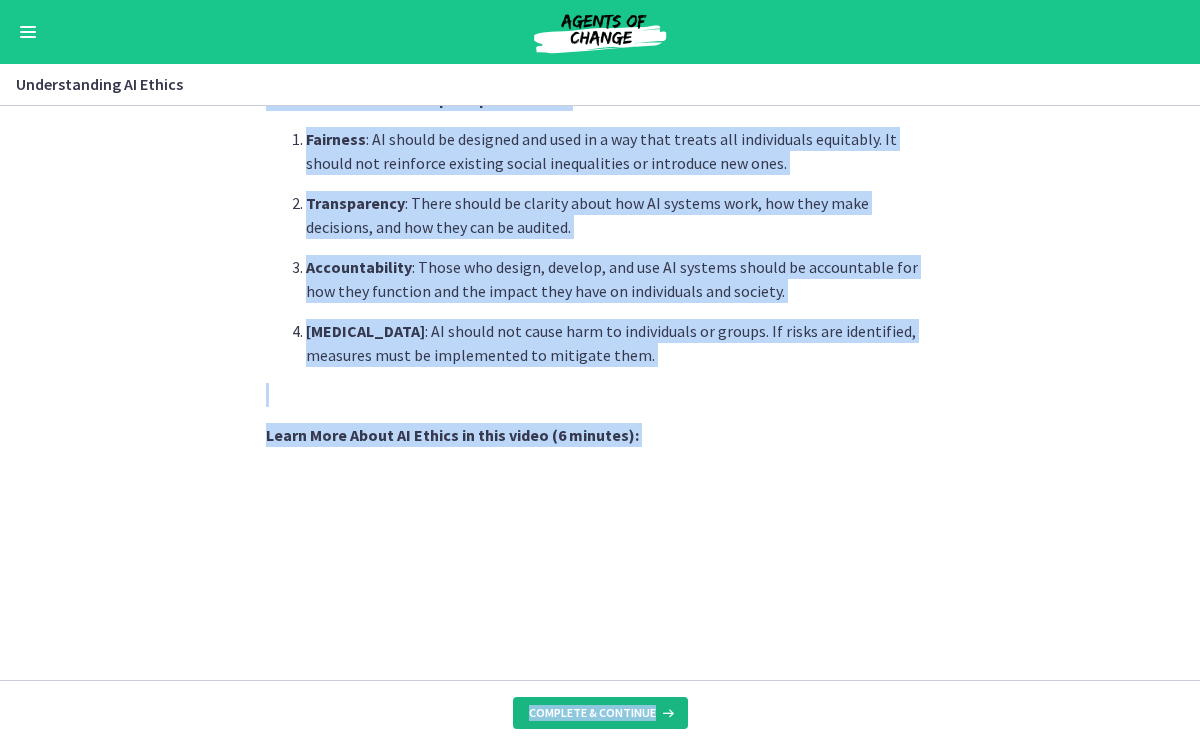scroll, scrollTop: 1024, scrollLeft: 0, axis: vertical 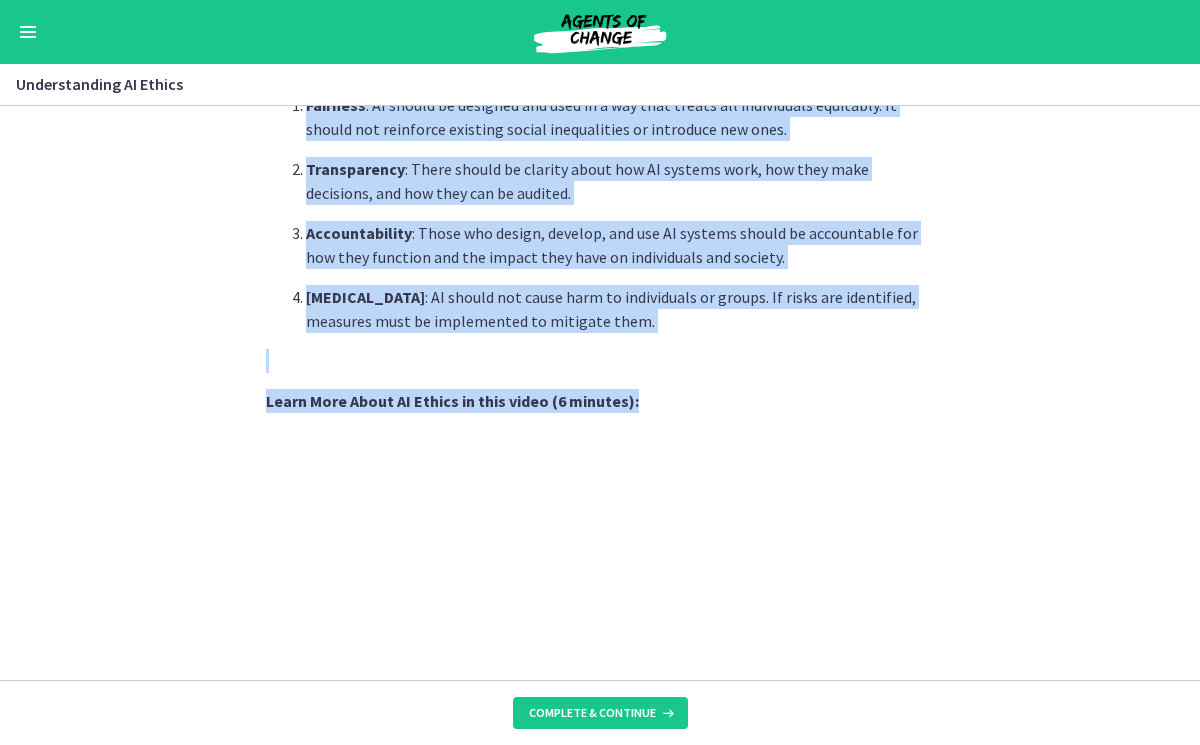 click on "[MEDICAL_DATA] : AI should not cause harm to individuals or groups. If risks are identified, measures must be implemented to mitigate them." at bounding box center (620, 309) 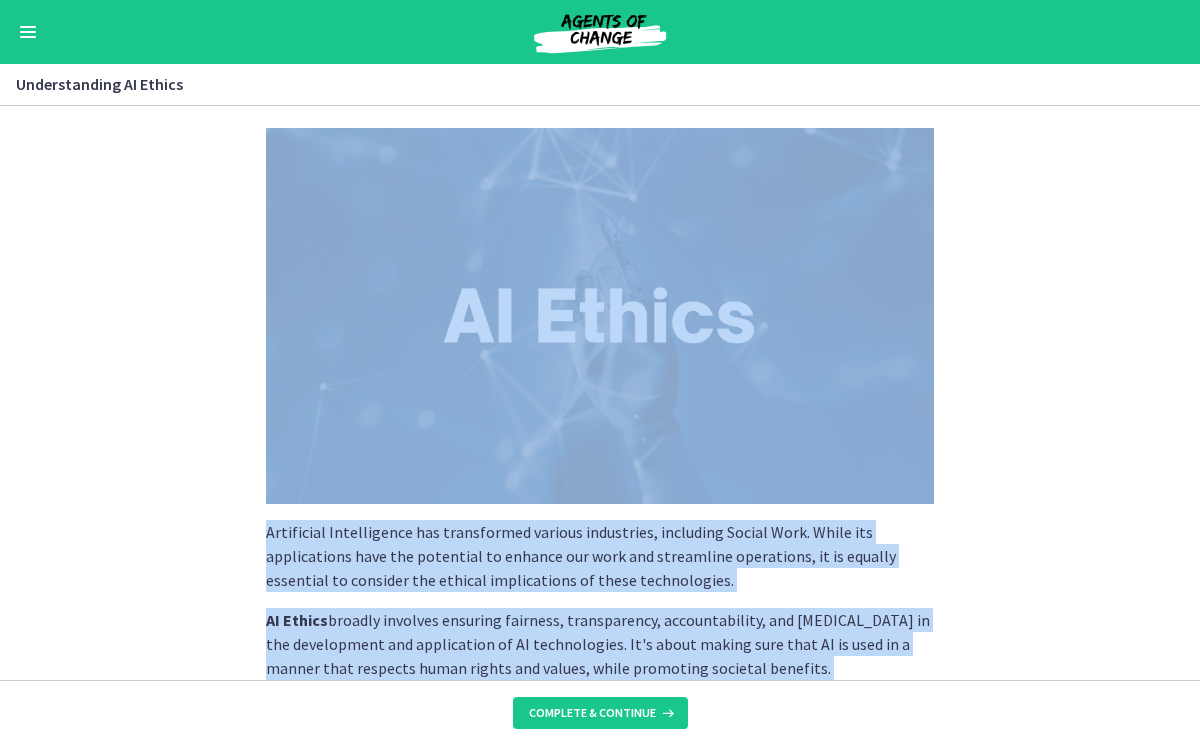scroll, scrollTop: 0, scrollLeft: 0, axis: both 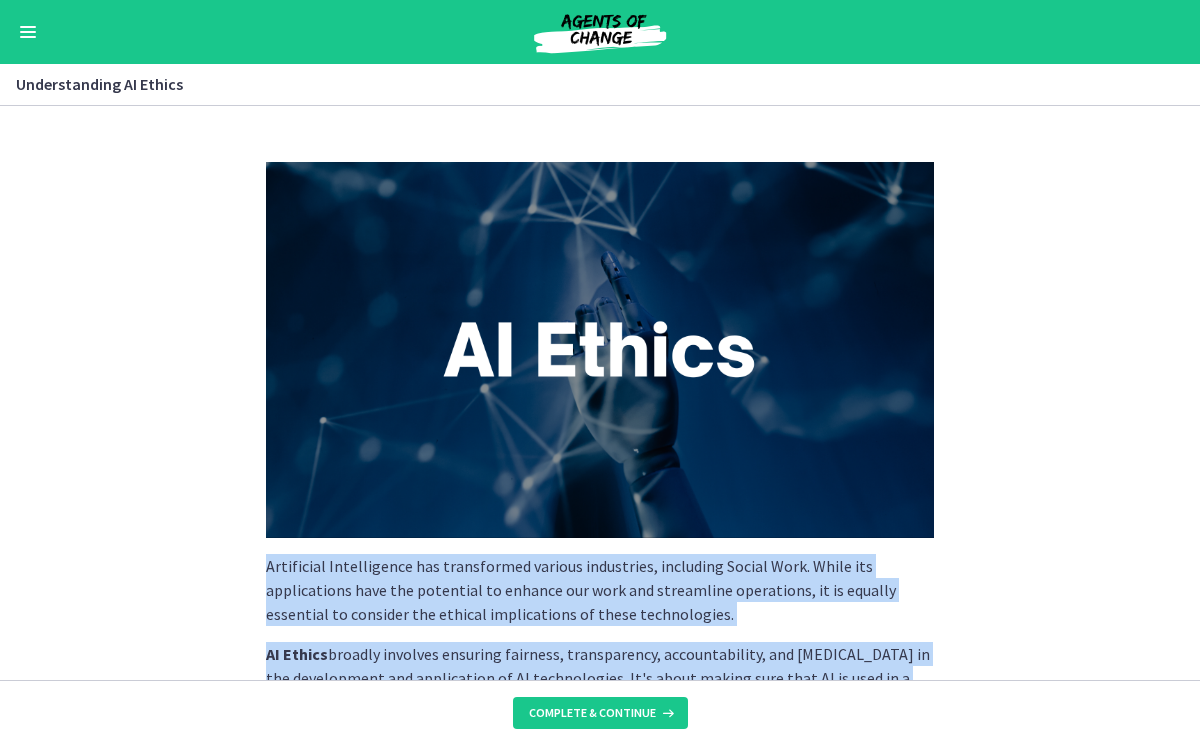 drag, startPoint x: 647, startPoint y: 329, endPoint x: 249, endPoint y: 567, distance: 463.7327 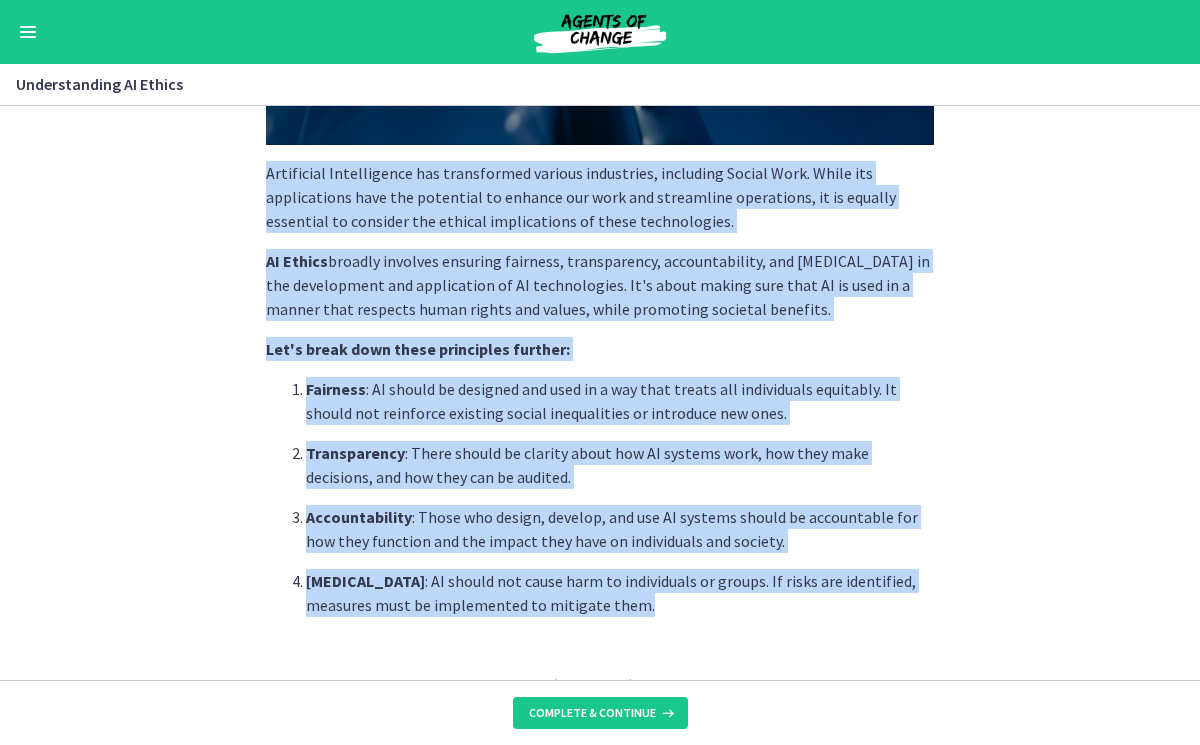 scroll, scrollTop: 424, scrollLeft: 0, axis: vertical 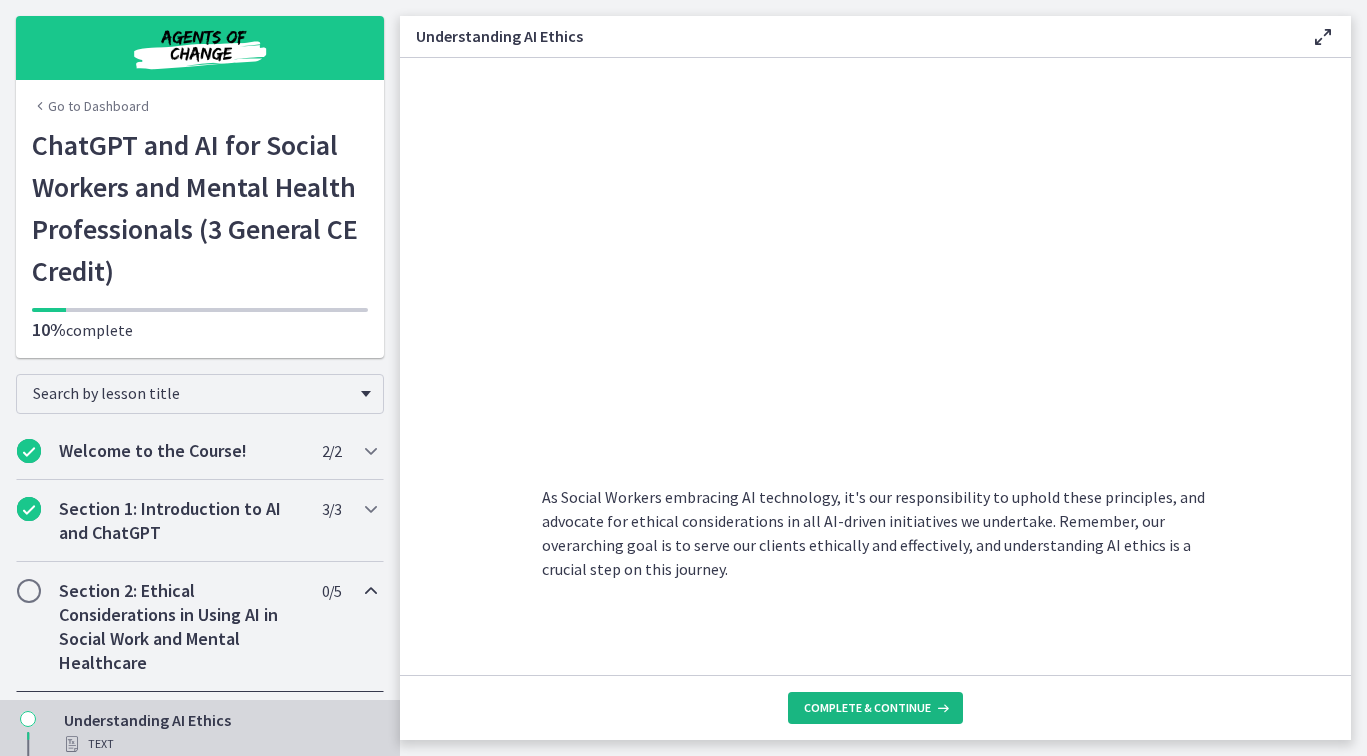 click on "Complete & continue" at bounding box center [867, 708] 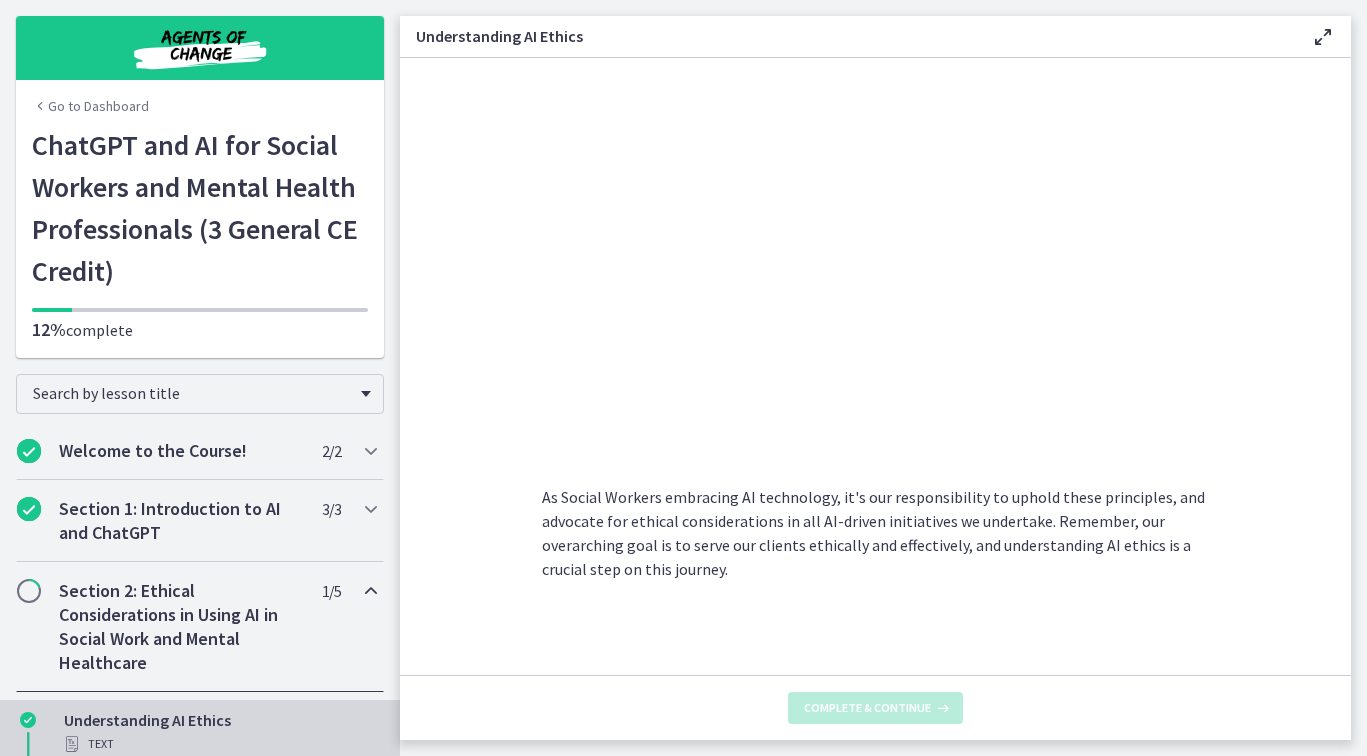scroll, scrollTop: 0, scrollLeft: 0, axis: both 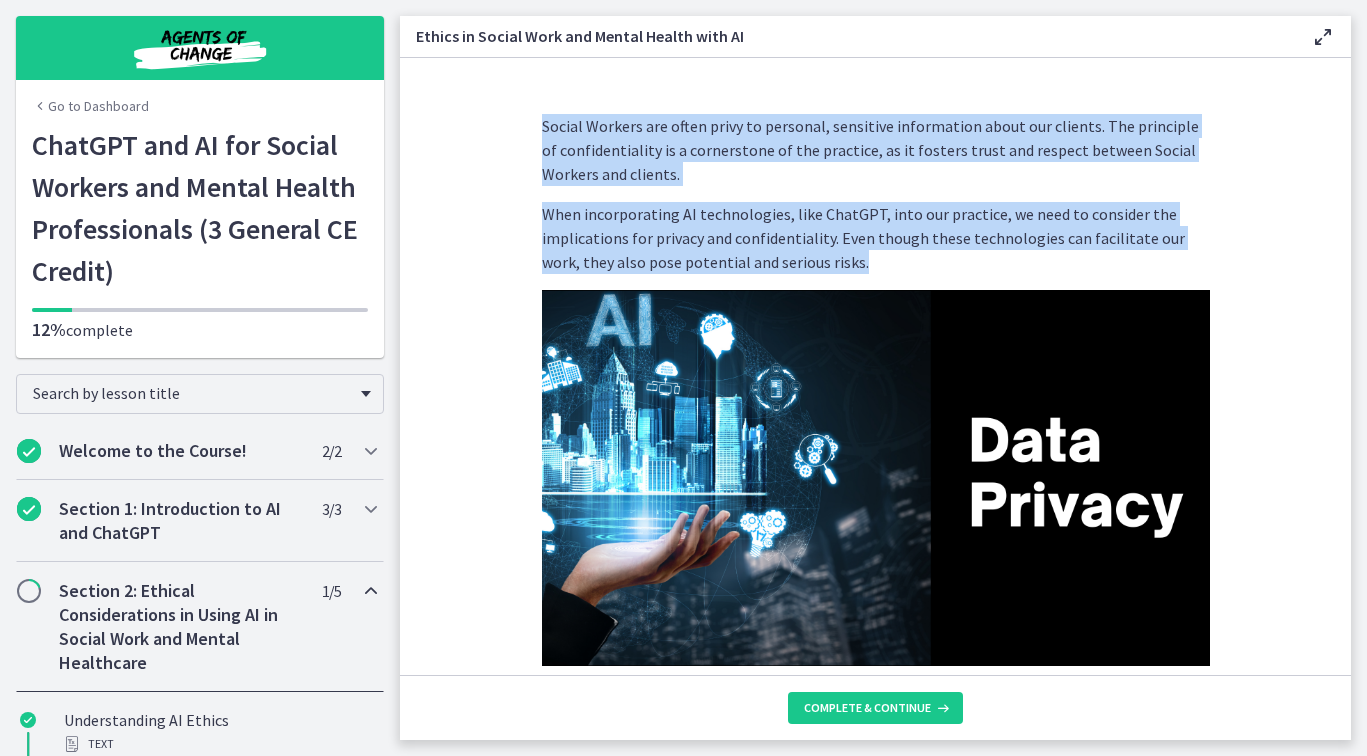 drag, startPoint x: 542, startPoint y: 127, endPoint x: 821, endPoint y: 265, distance: 311.26355 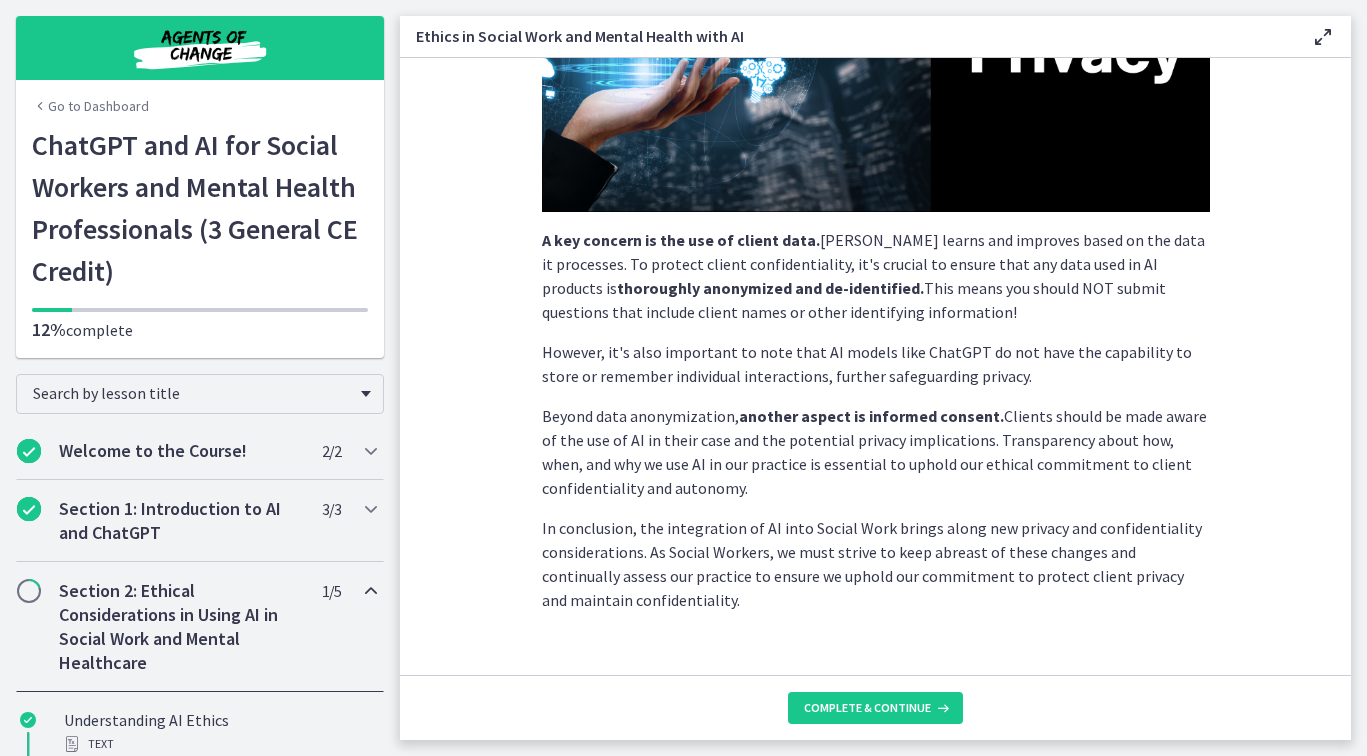 scroll, scrollTop: 487, scrollLeft: 0, axis: vertical 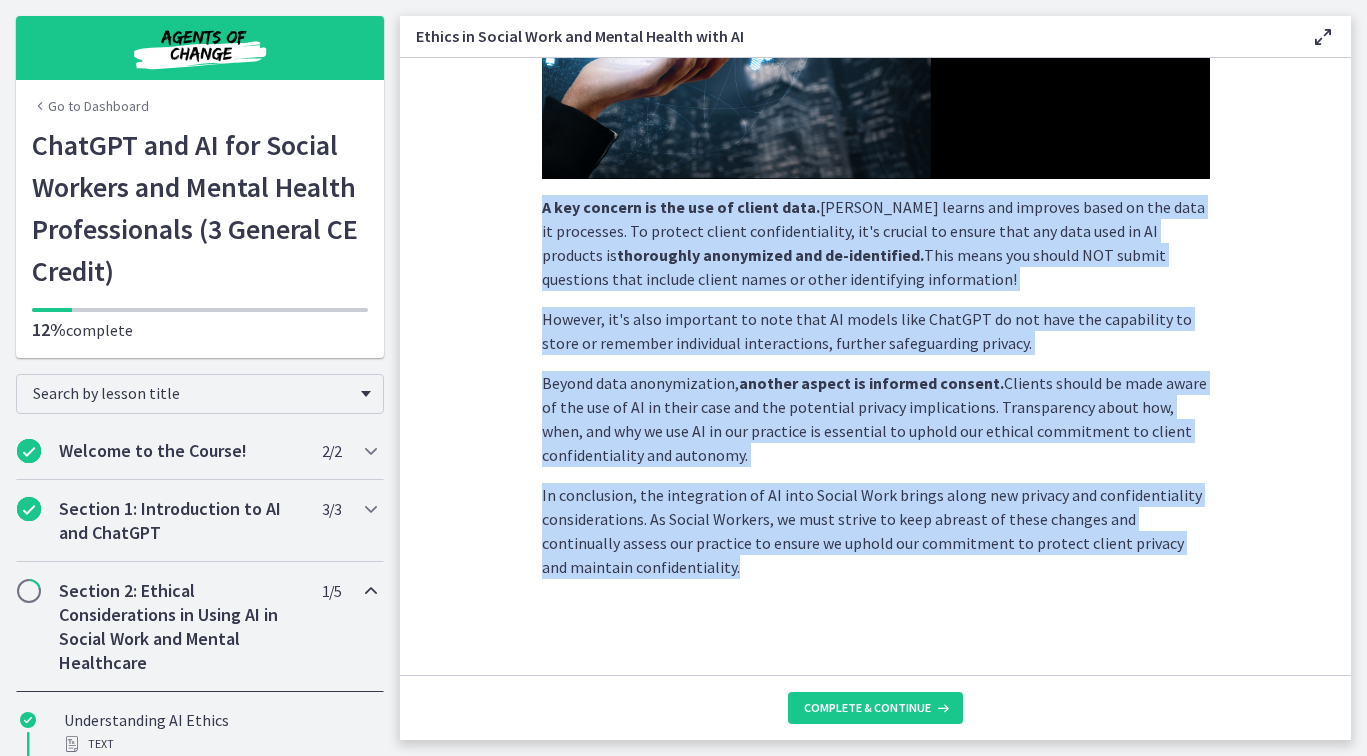 drag, startPoint x: 671, startPoint y: 569, endPoint x: 543, endPoint y: 212, distance: 379.2532 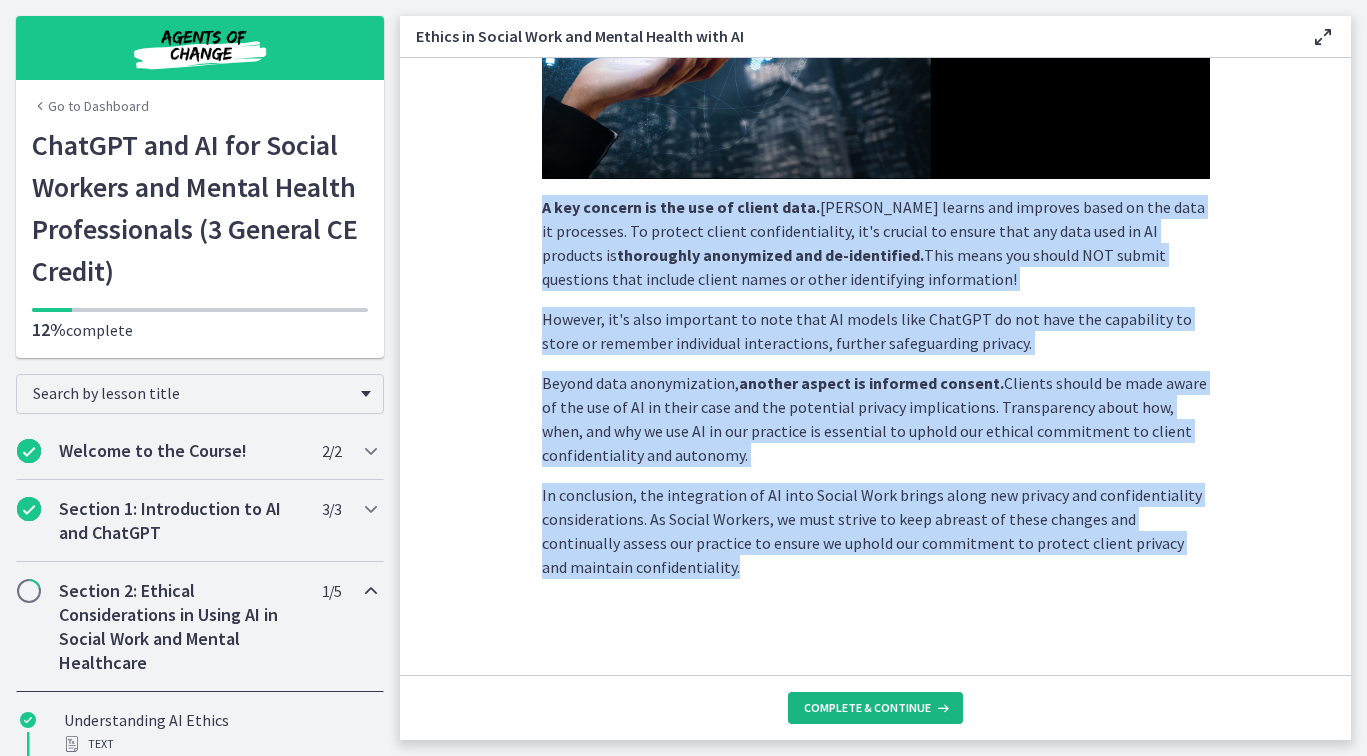 click on "Complete & continue" at bounding box center (867, 708) 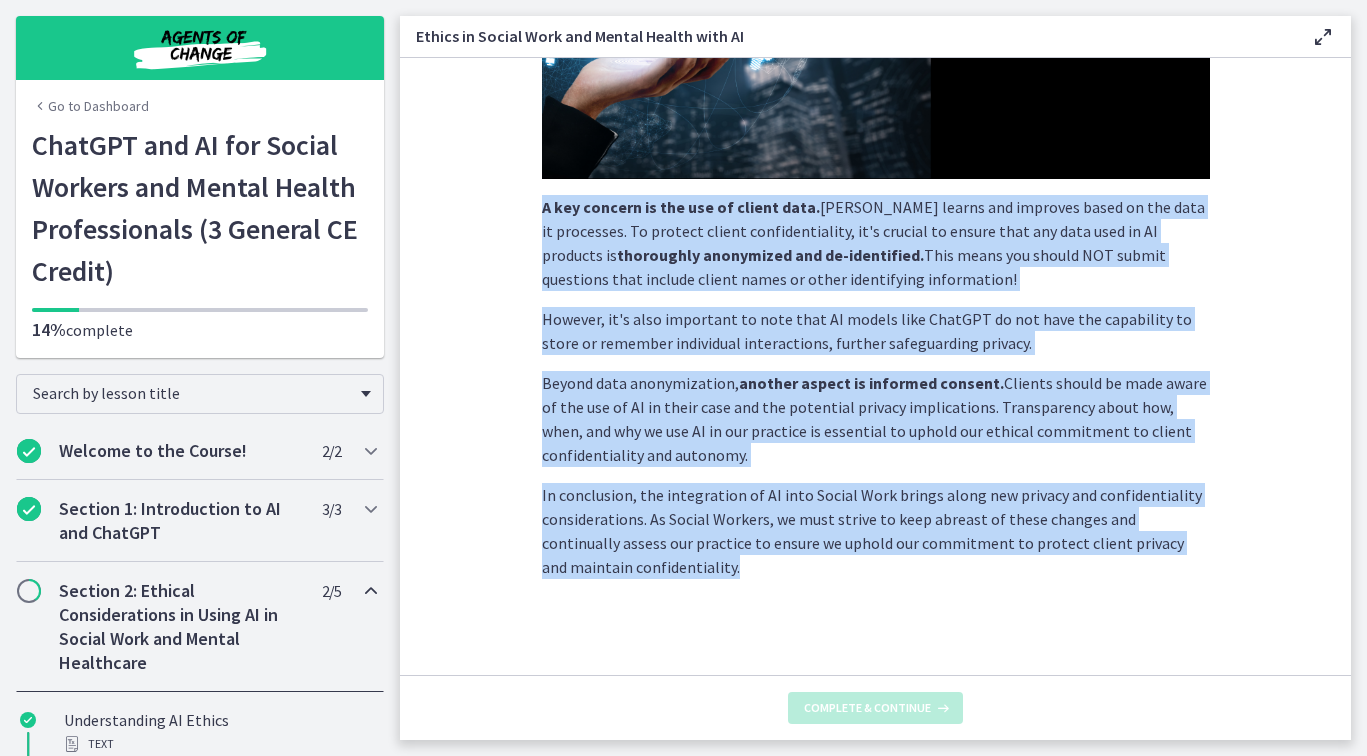 scroll, scrollTop: 0, scrollLeft: 0, axis: both 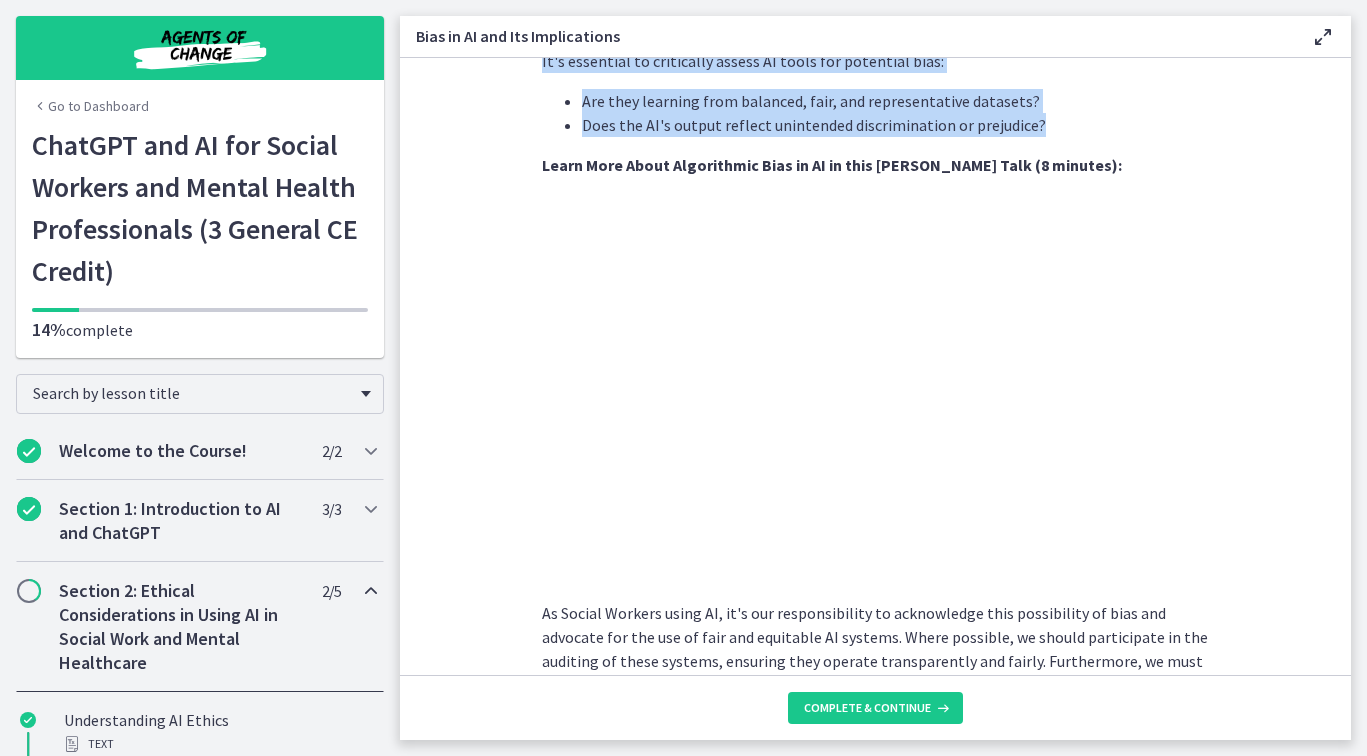 drag, startPoint x: 534, startPoint y: 69, endPoint x: 1058, endPoint y: 129, distance: 527.42395 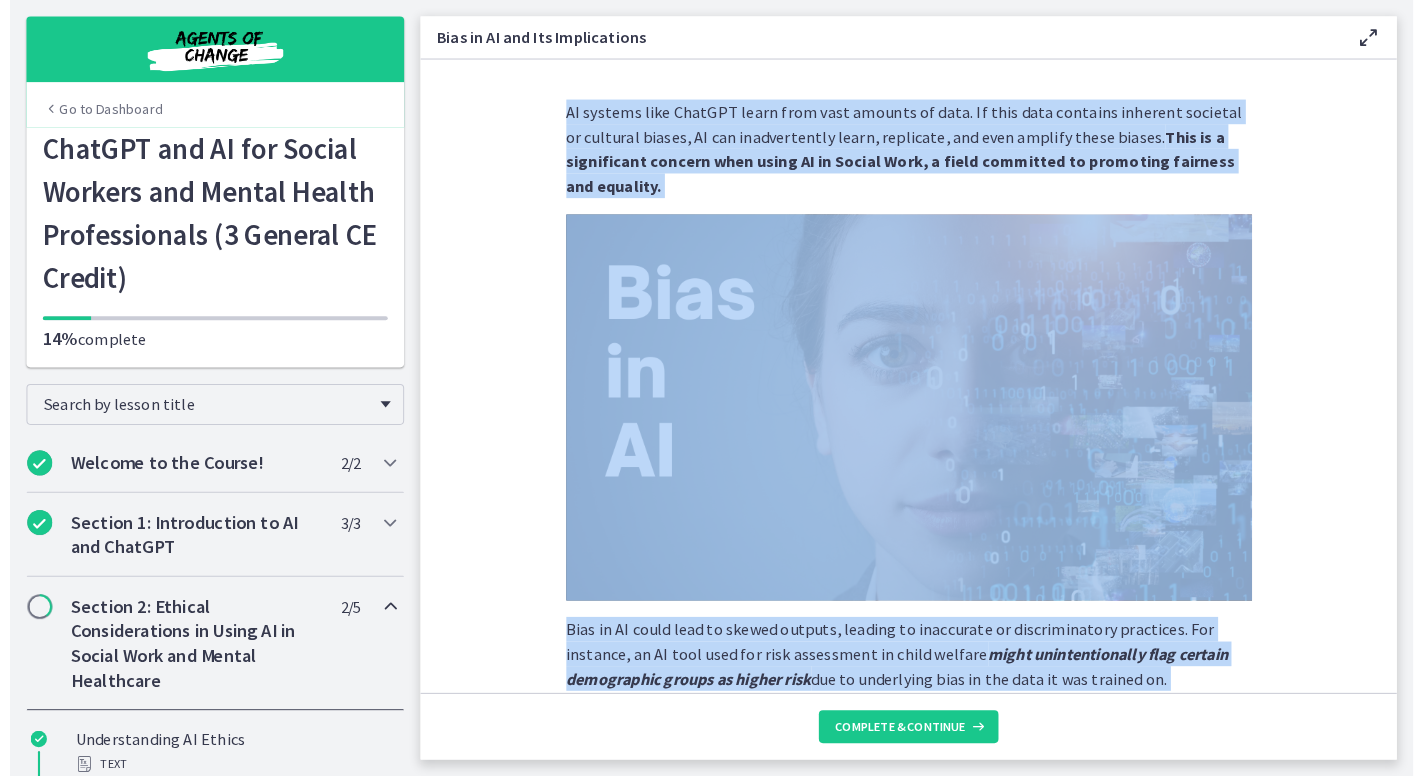 scroll, scrollTop: 0, scrollLeft: 0, axis: both 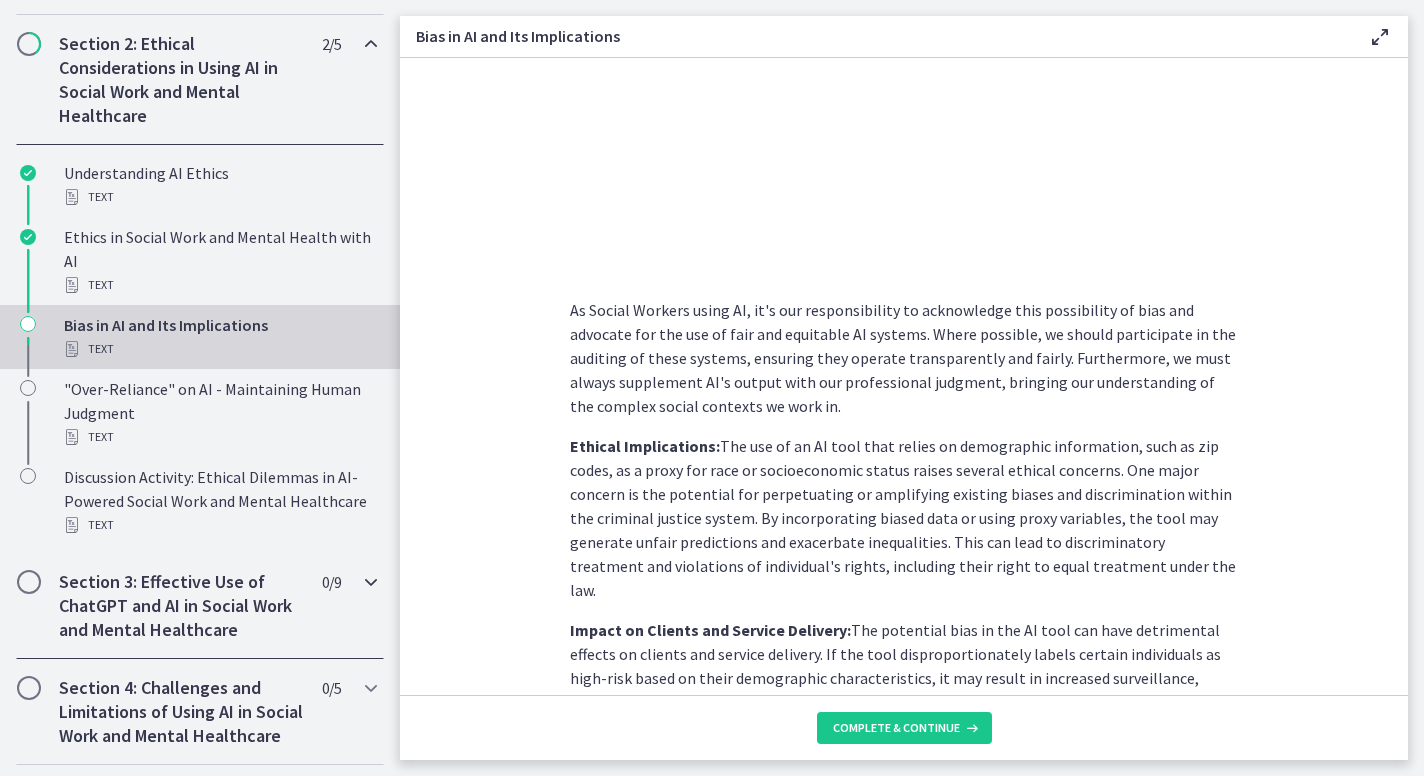 click at bounding box center (371, 582) 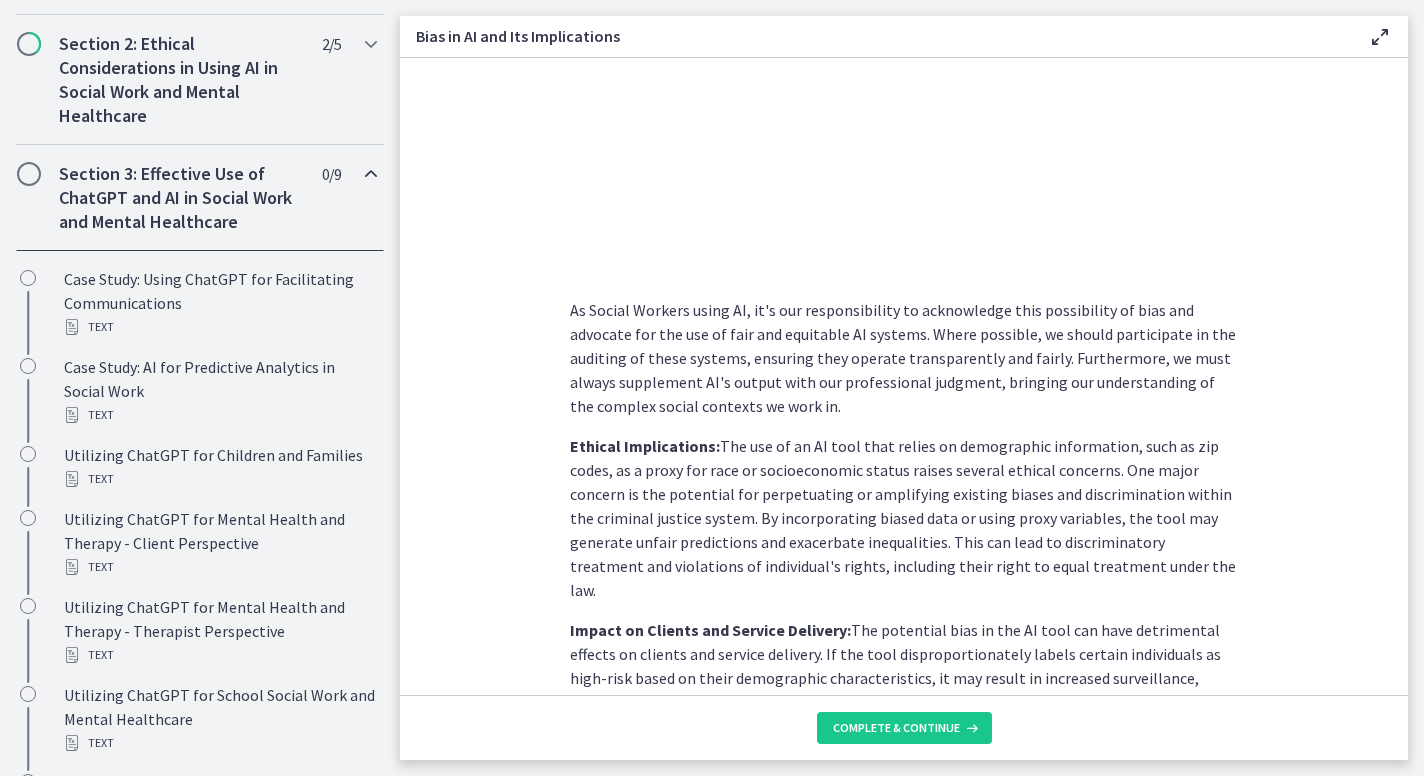 click at bounding box center [371, 174] 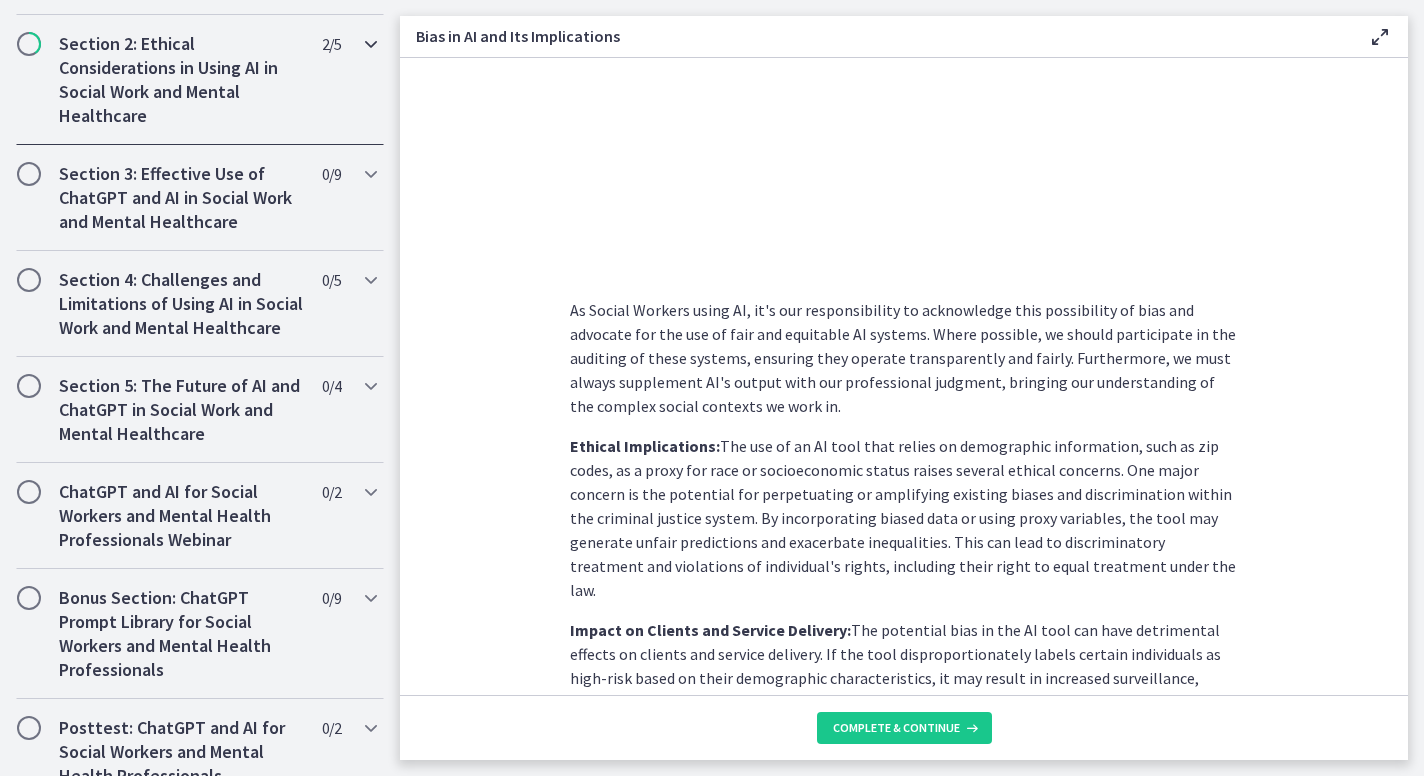 click at bounding box center [371, 44] 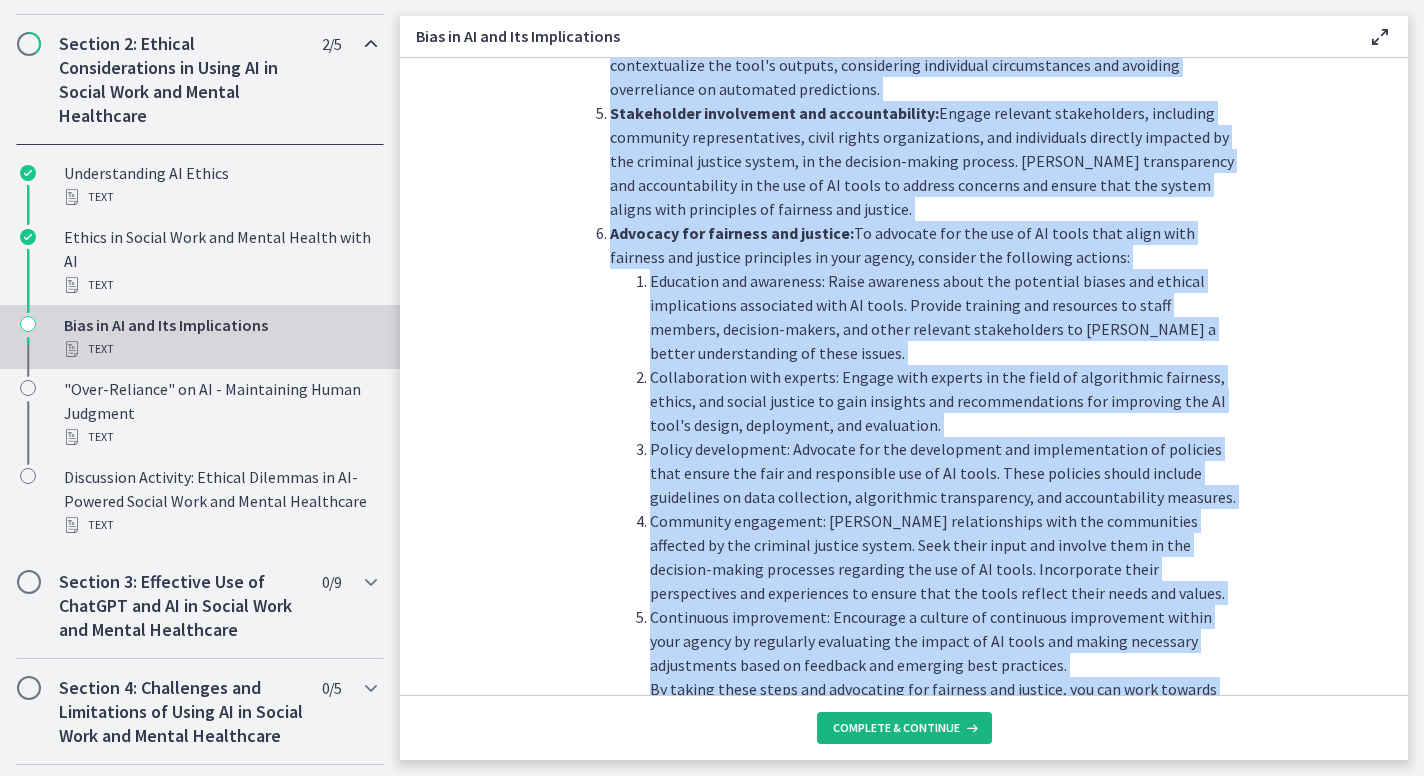 scroll, scrollTop: 2201, scrollLeft: 0, axis: vertical 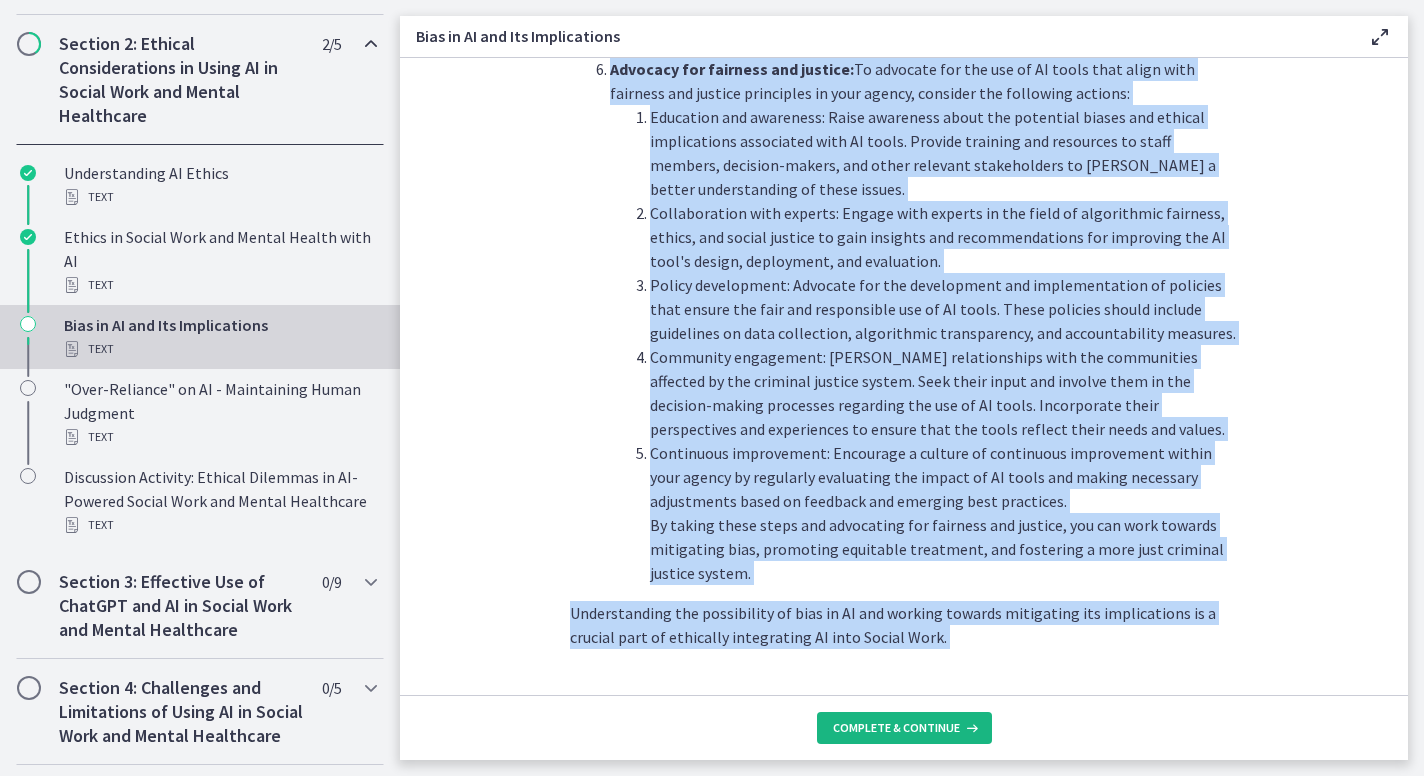 drag, startPoint x: 567, startPoint y: 294, endPoint x: 942, endPoint y: 712, distance: 561.55945 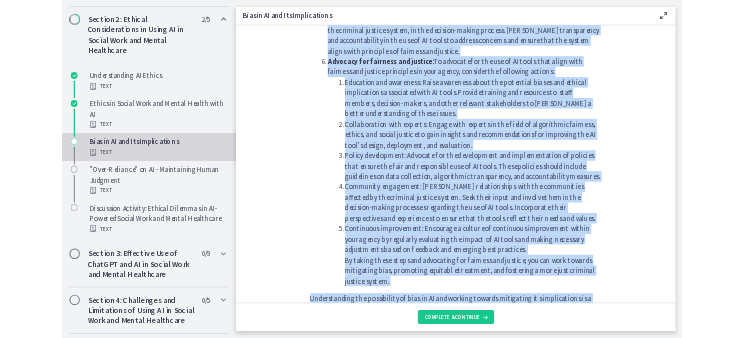 scroll, scrollTop: 2117, scrollLeft: 0, axis: vertical 